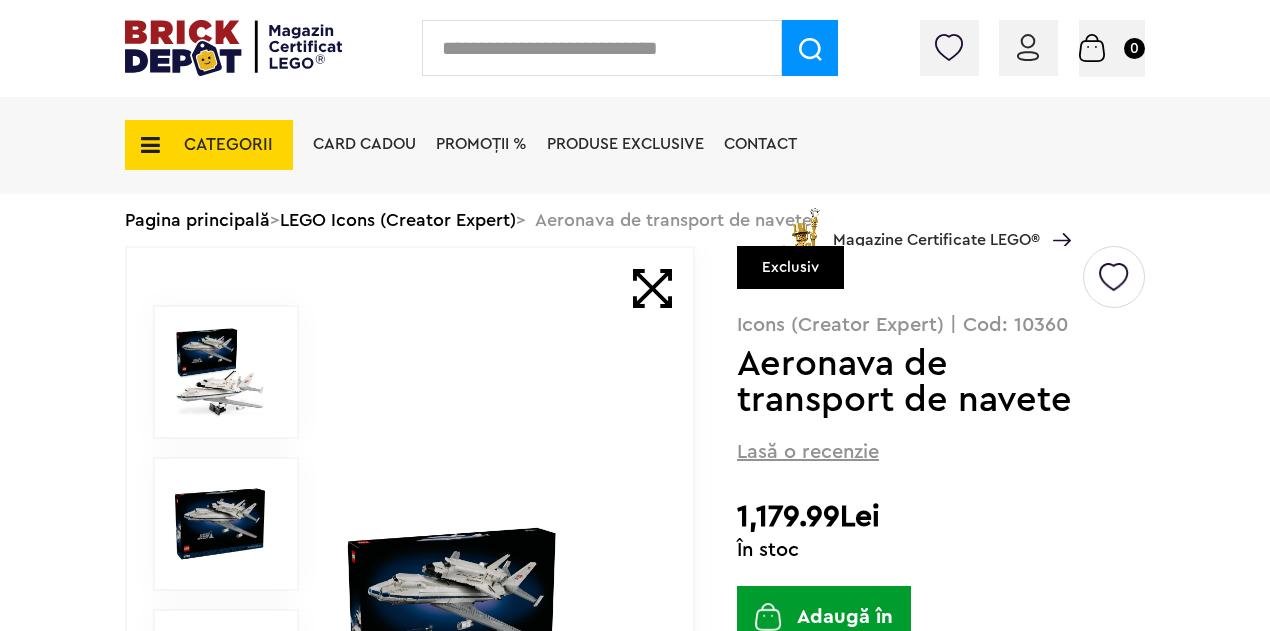 scroll, scrollTop: 48, scrollLeft: 0, axis: vertical 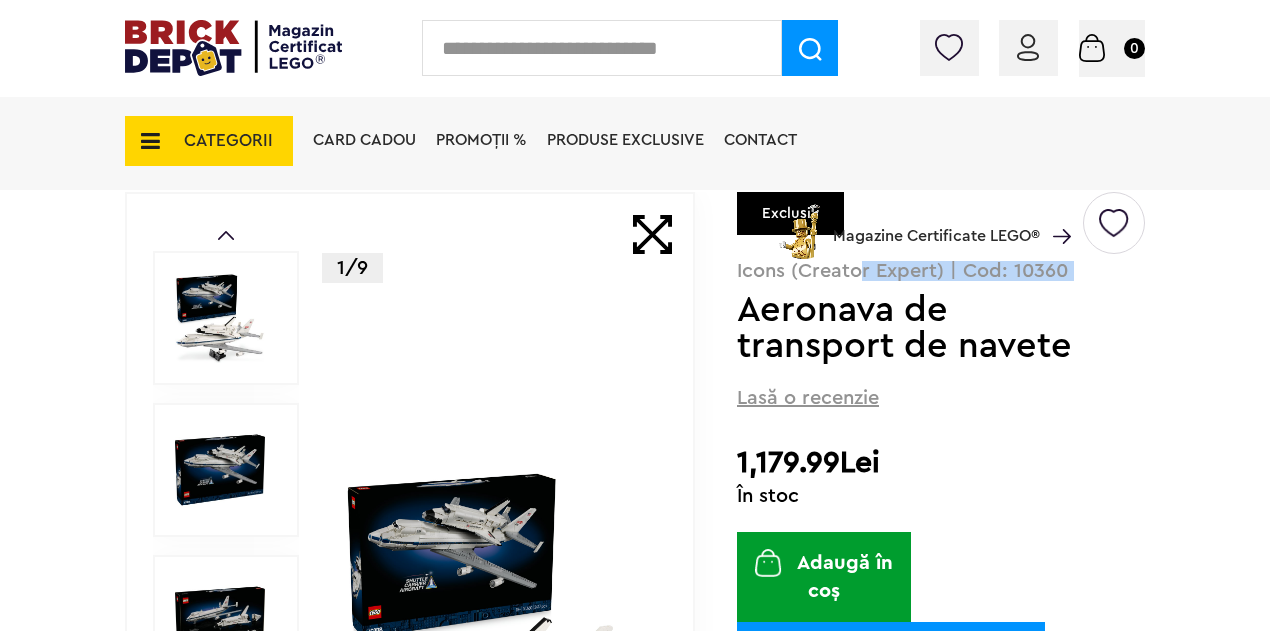 drag, startPoint x: 758, startPoint y: 263, endPoint x: 873, endPoint y: 292, distance: 118.60017 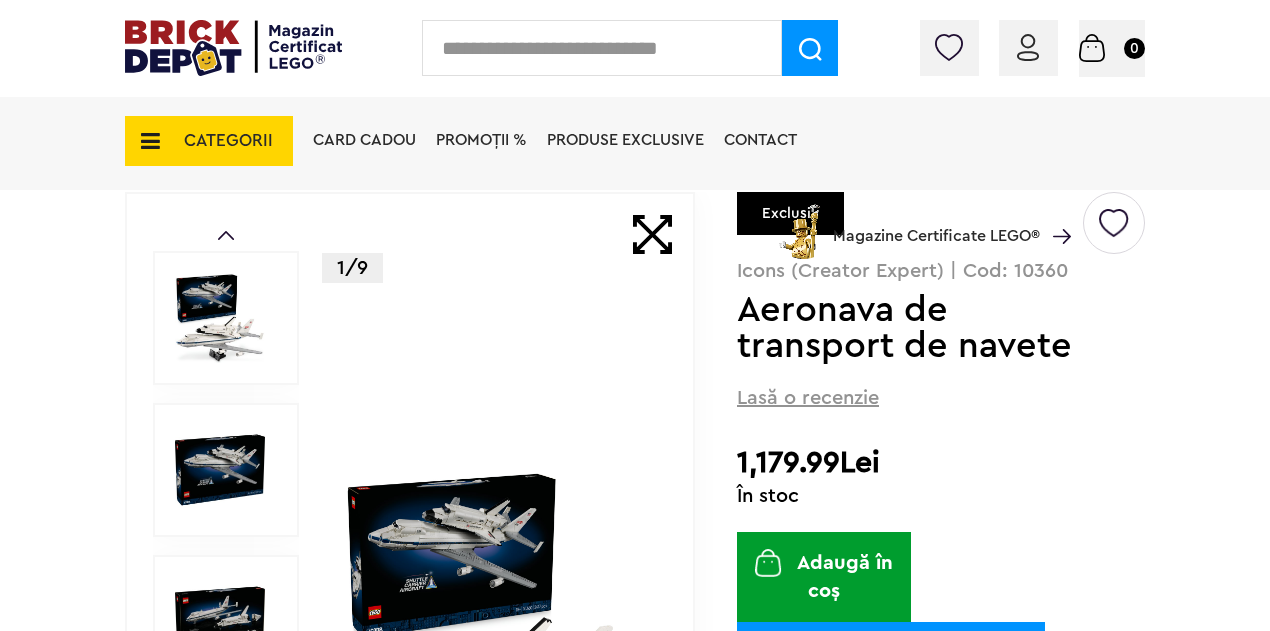 click on "Aeronava de transport de navete" at bounding box center [908, 328] 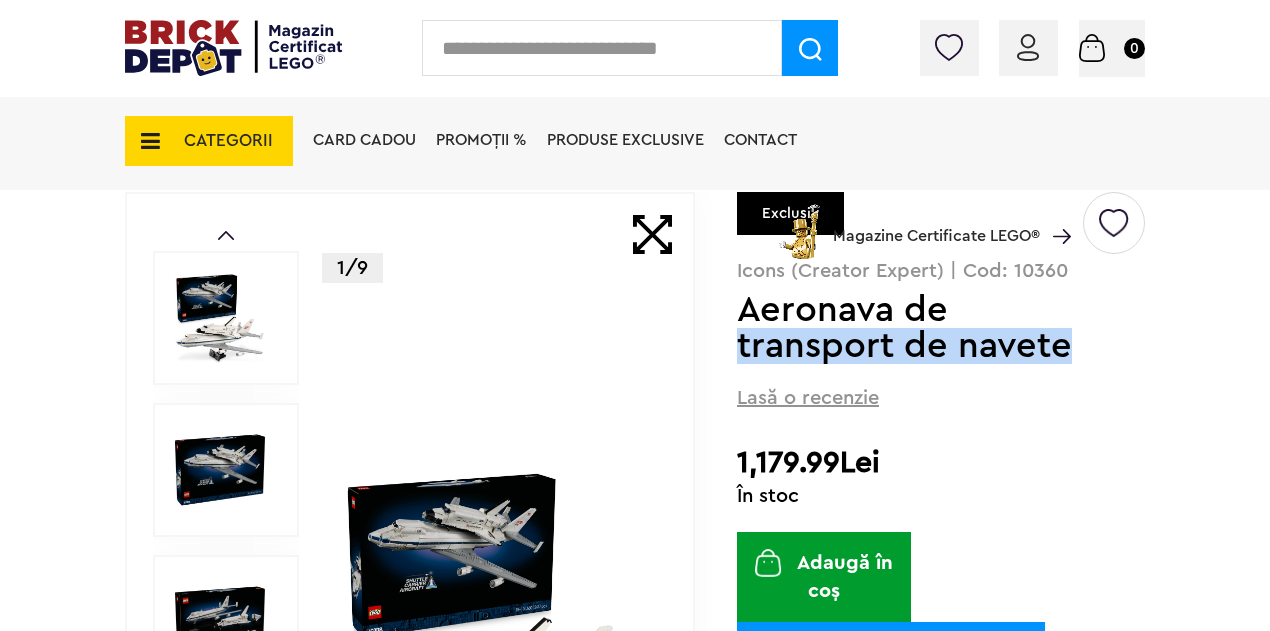 drag, startPoint x: 1117, startPoint y: 347, endPoint x: 744, endPoint y: 339, distance: 373.0858 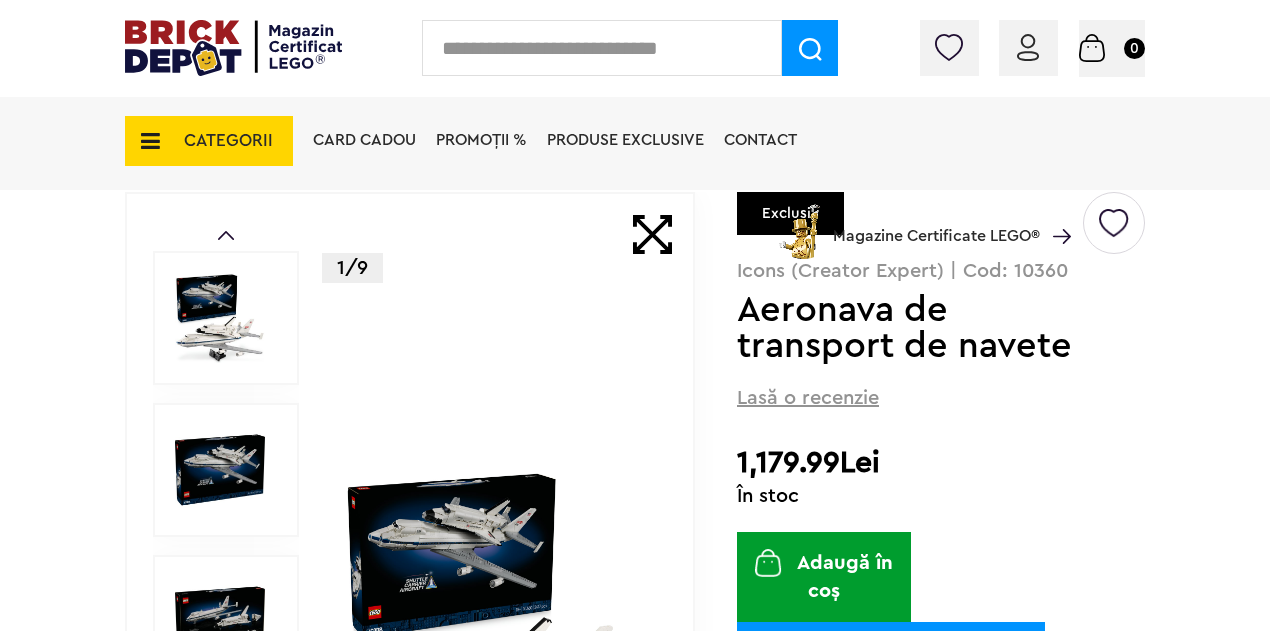 click on "CATEGORII" at bounding box center [228, 140] 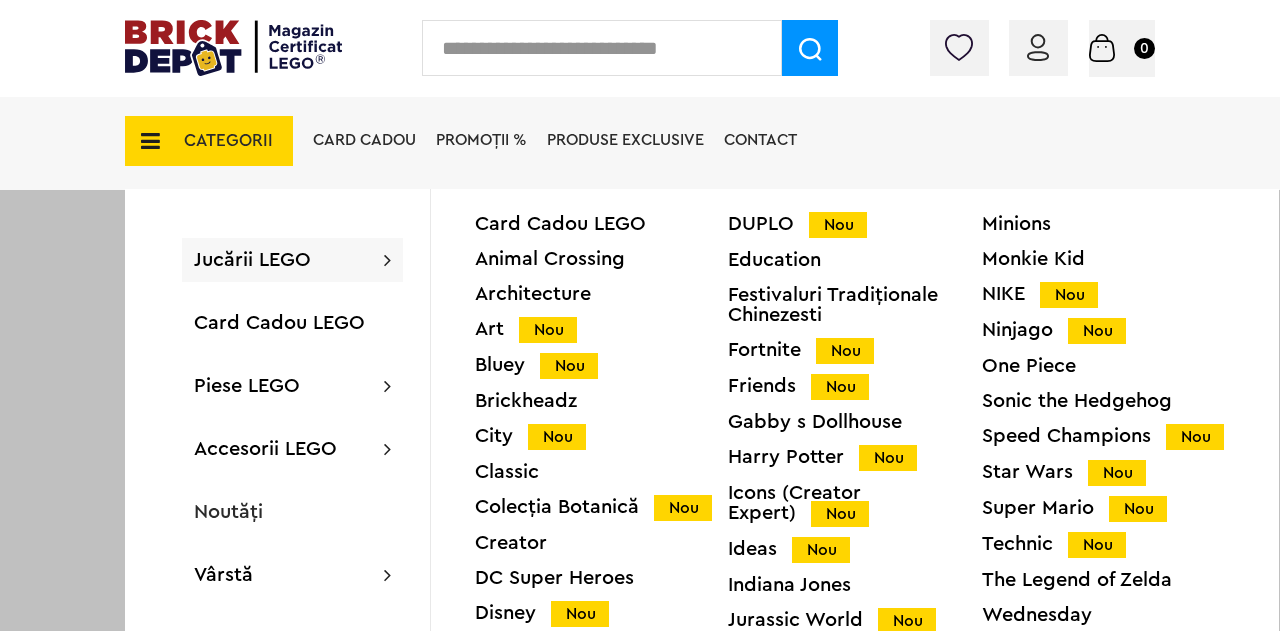 click on "Jucării LEGO" at bounding box center [252, 260] 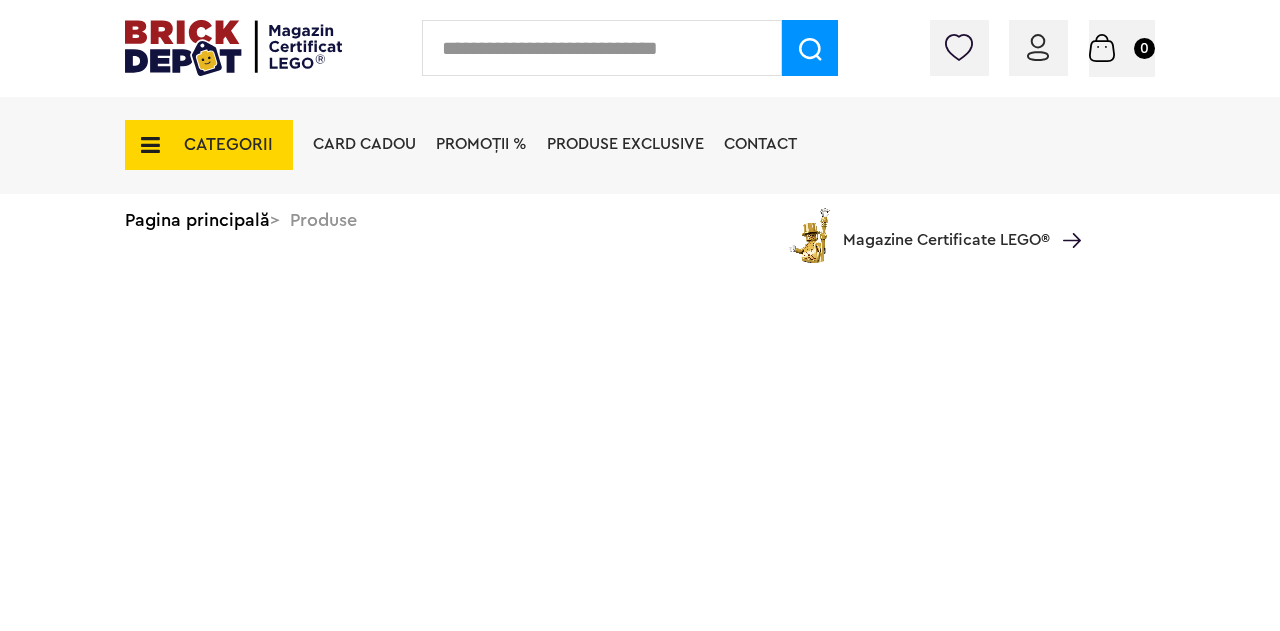 scroll, scrollTop: 0, scrollLeft: 0, axis: both 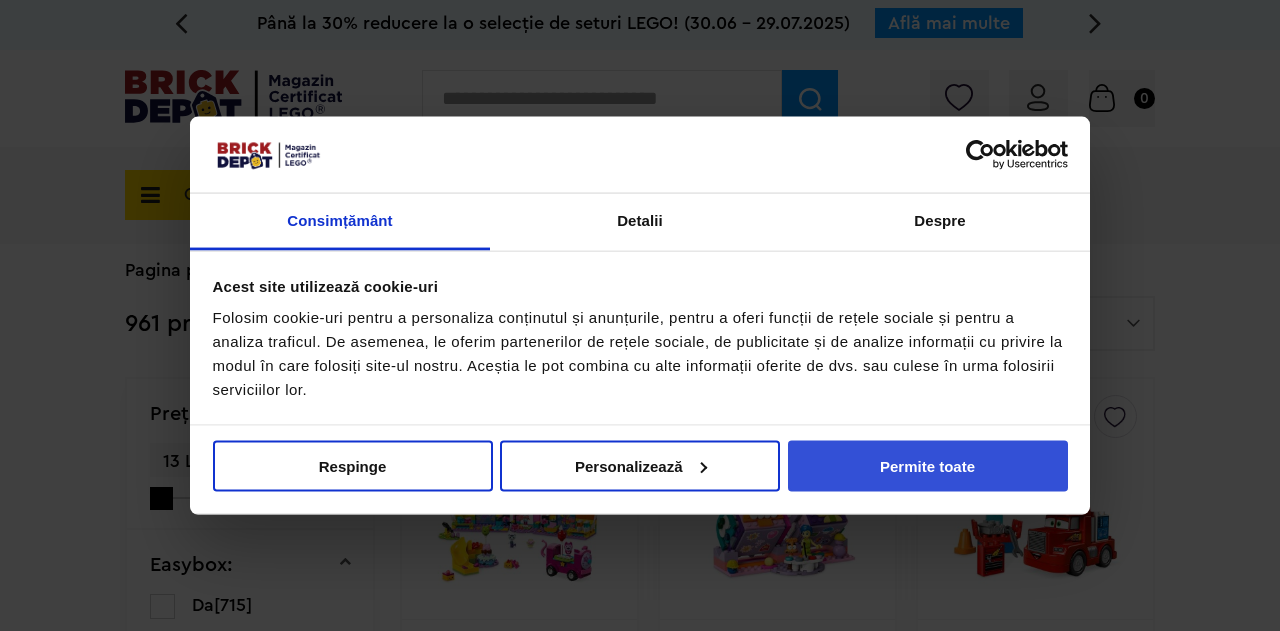 click on "Permite toate" at bounding box center [928, 465] 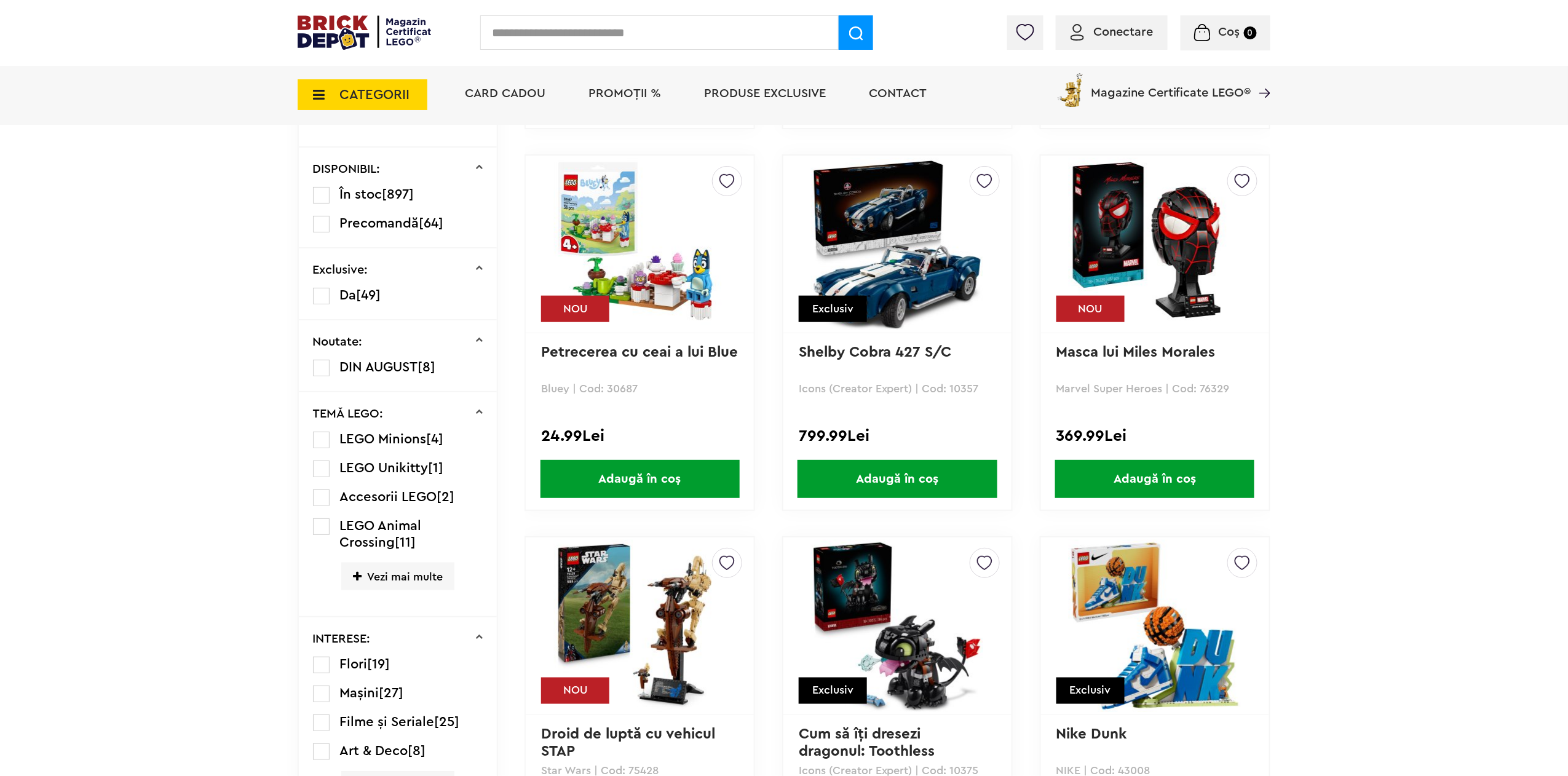 scroll, scrollTop: 492, scrollLeft: 0, axis: vertical 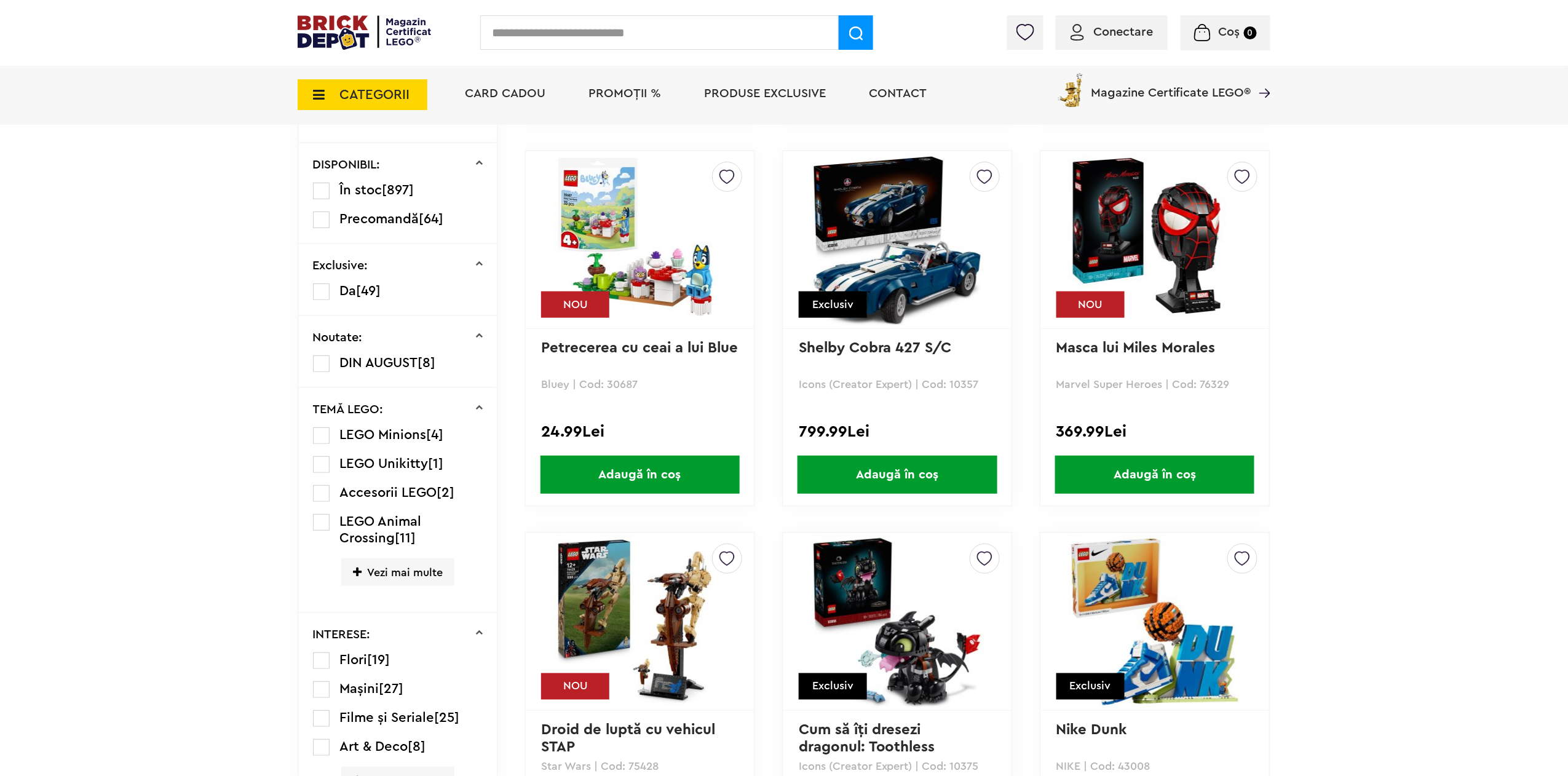 click on "Până la 30% reducere la o selecție de seturi LEGO! (30.06 - 29.07.2025) Află mai multe Cadou VIP Ninjago Battle arena la achiziții de seturi LEGO Ninjago de minim 250 lei! Află mai multe Până la 50% reducere la o selecție de piese și minifigurine LEGO! Află mai multe Cadou VIP 30683 Mașina McLaren F1 la achiziții de seturi LEGO F1 de minim 150 lei! Află mai multe Până la 30% reducere la o selecție de seturi LEGO! (30.06 - 29.07.2025) Află mai multe Cadou VIP Ninjago Battle arena la achiziții de seturi LEGO Ninjago de minim 250 lei! Află mai multe
Conectare
Coș   0
CATEGORII
Jucării LEGO
Card Cadou LEGO Animal Crossing Architecture" at bounding box center (784, 1003) 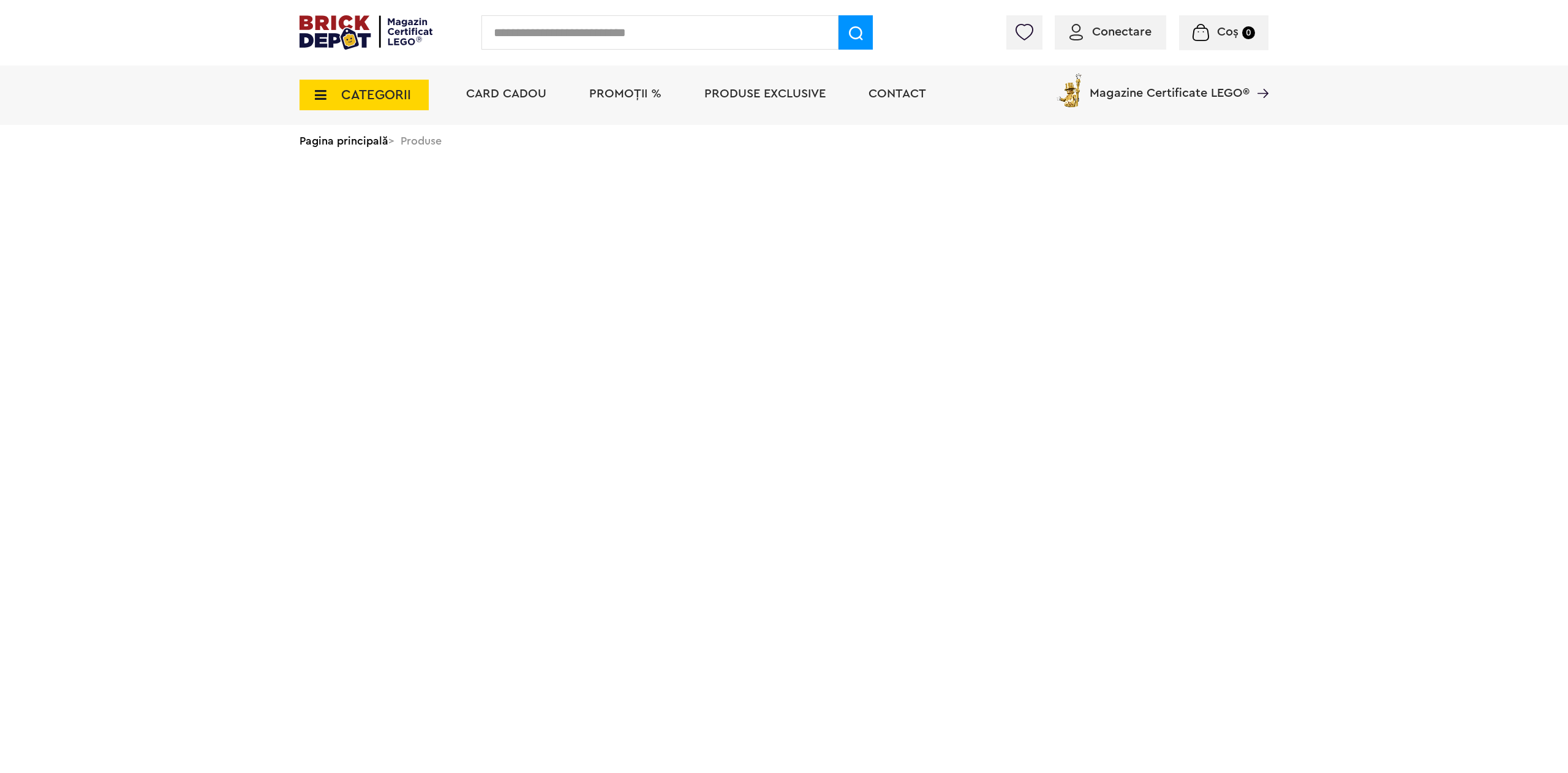 scroll, scrollTop: 0, scrollLeft: 0, axis: both 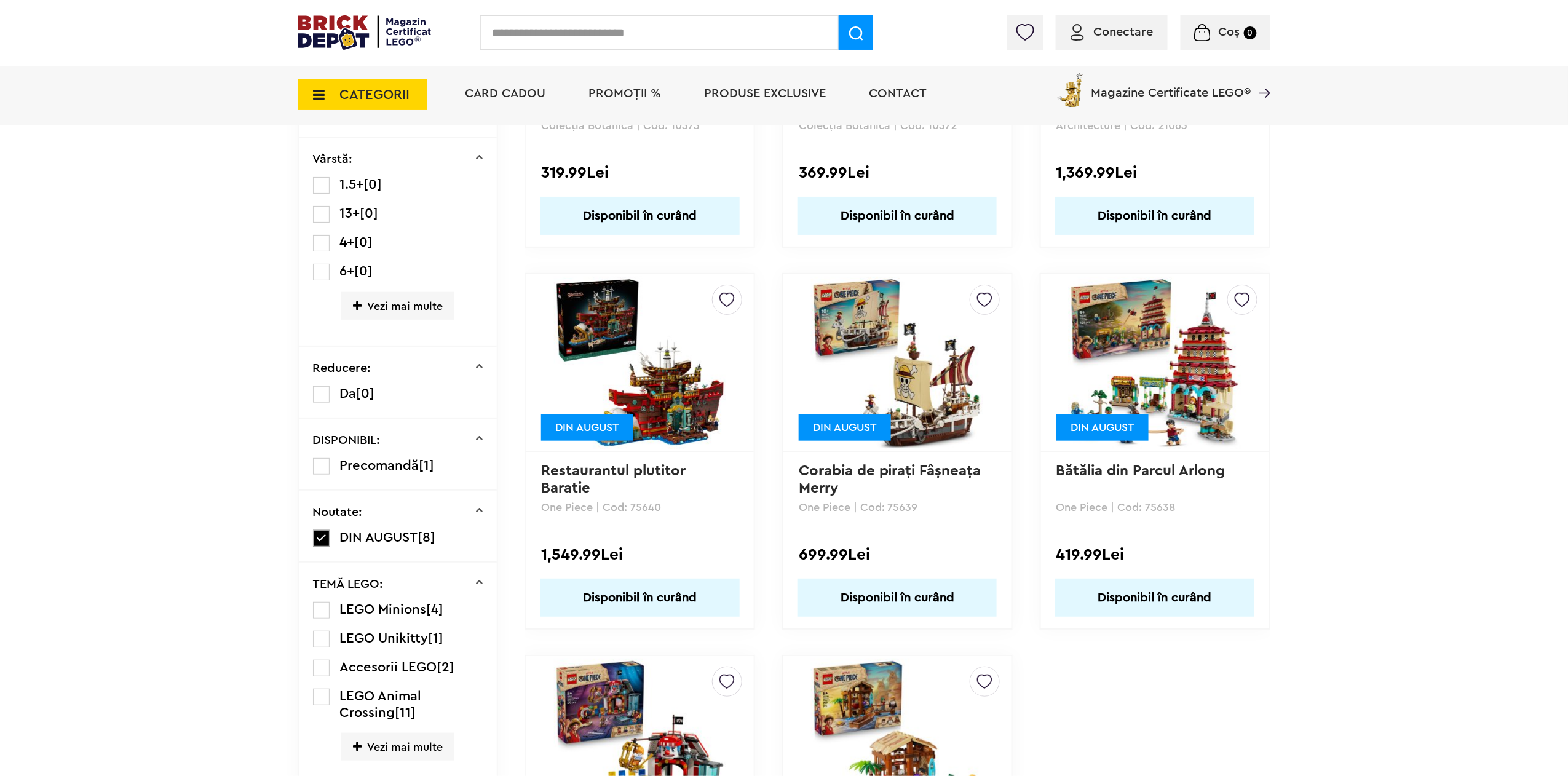click at bounding box center (321, 538) 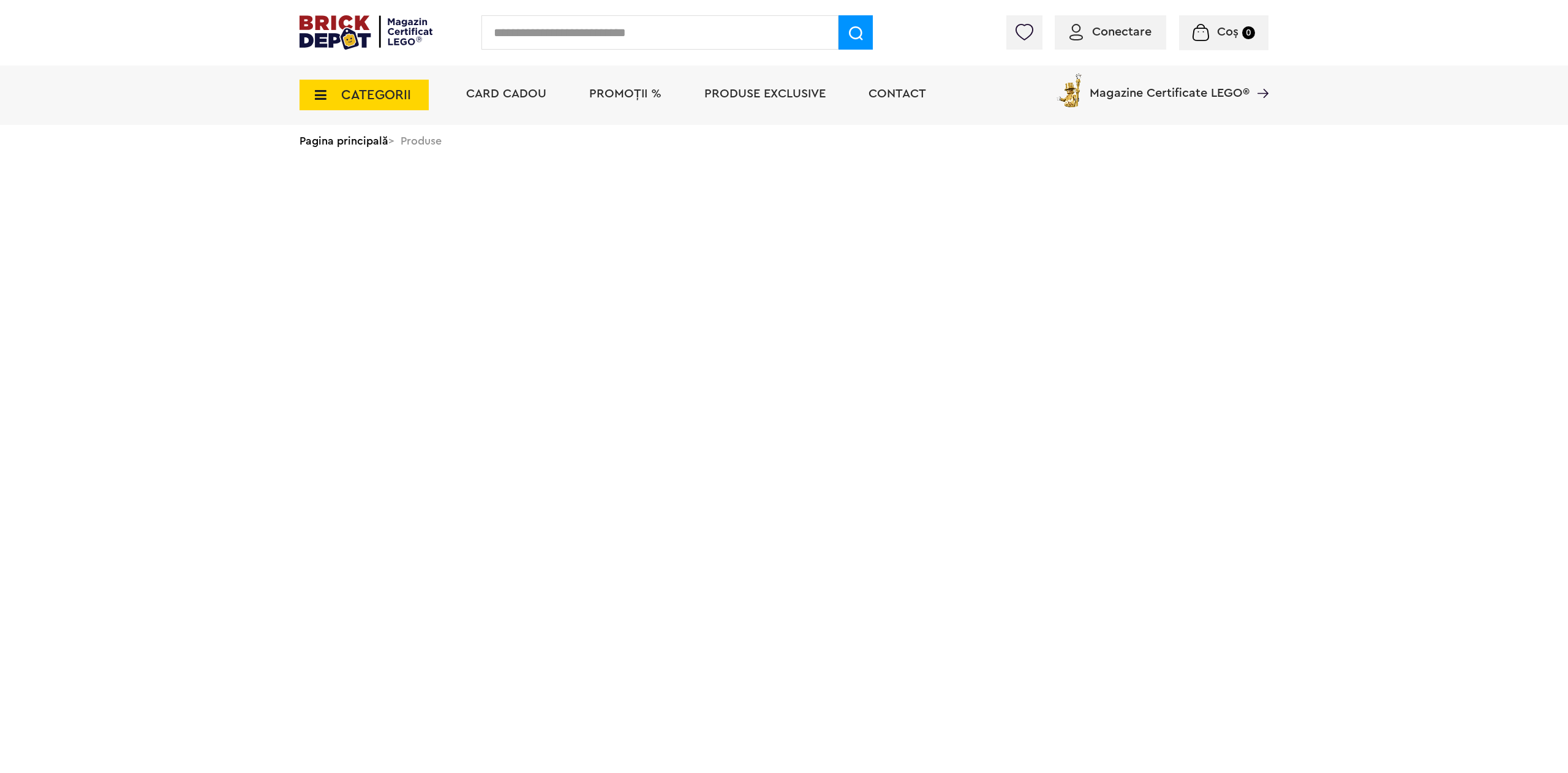 scroll, scrollTop: 0, scrollLeft: 0, axis: both 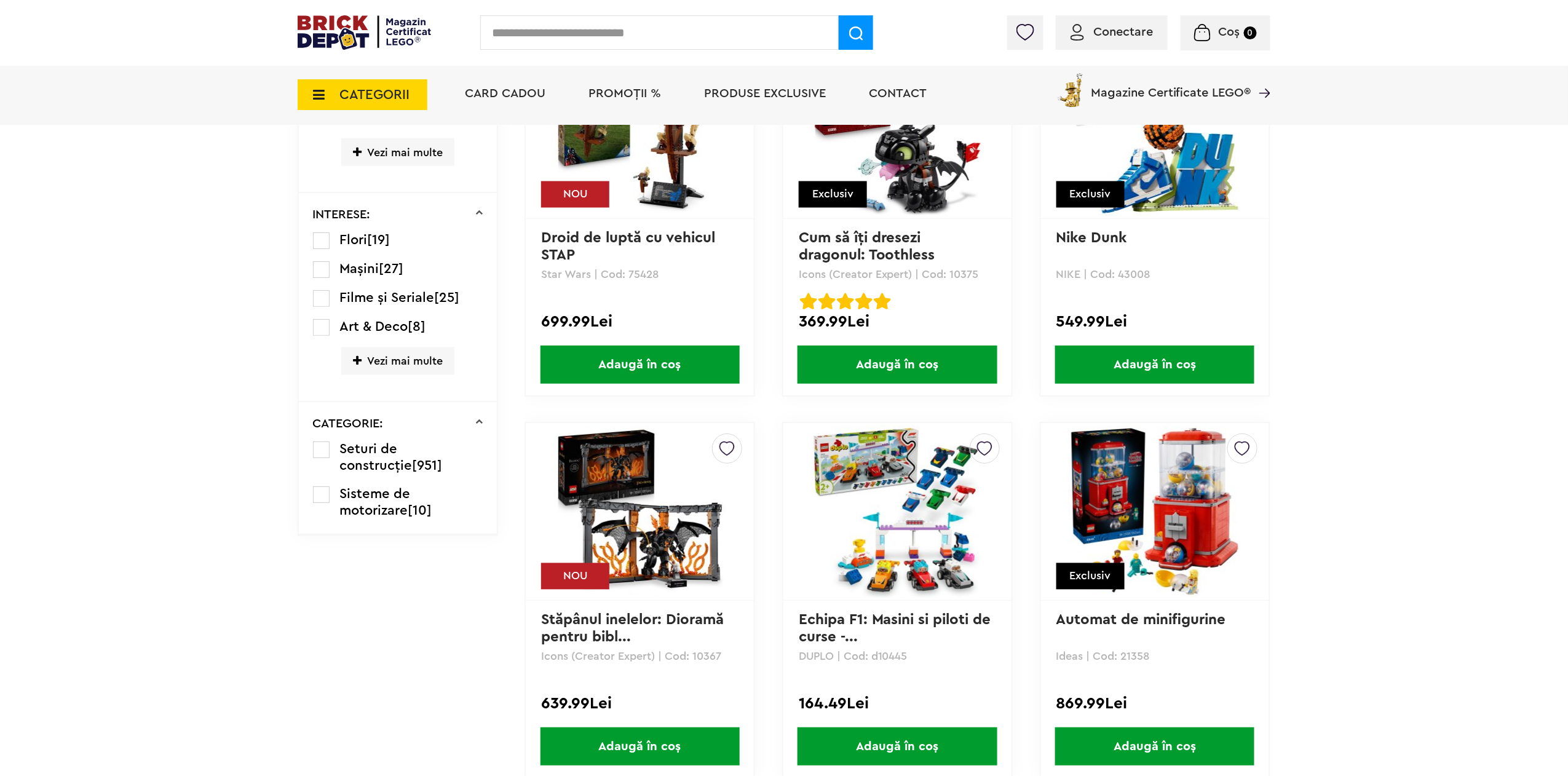 click on "Vezi mai multe" at bounding box center [398, 361] 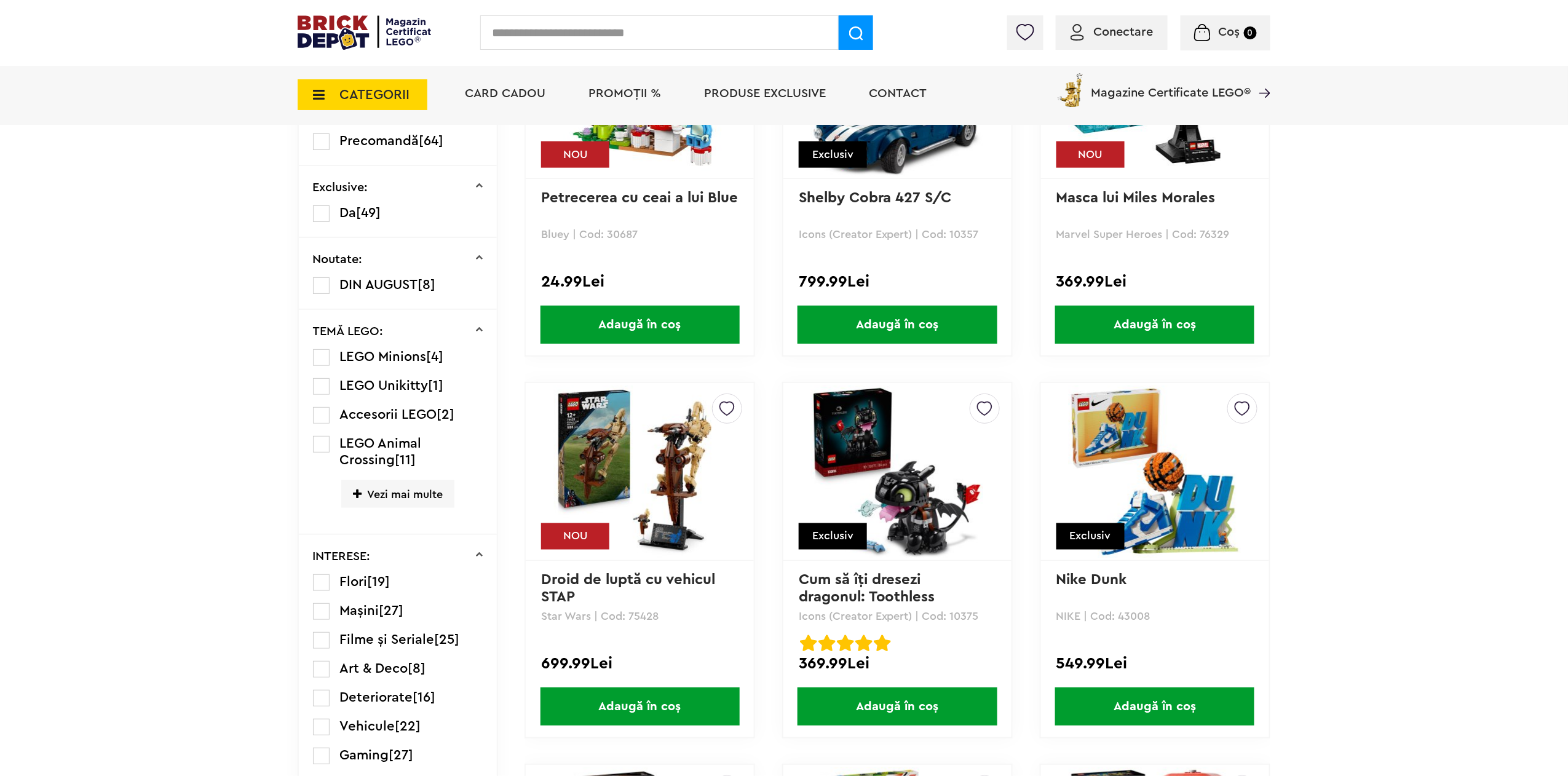 scroll, scrollTop: 615, scrollLeft: 0, axis: vertical 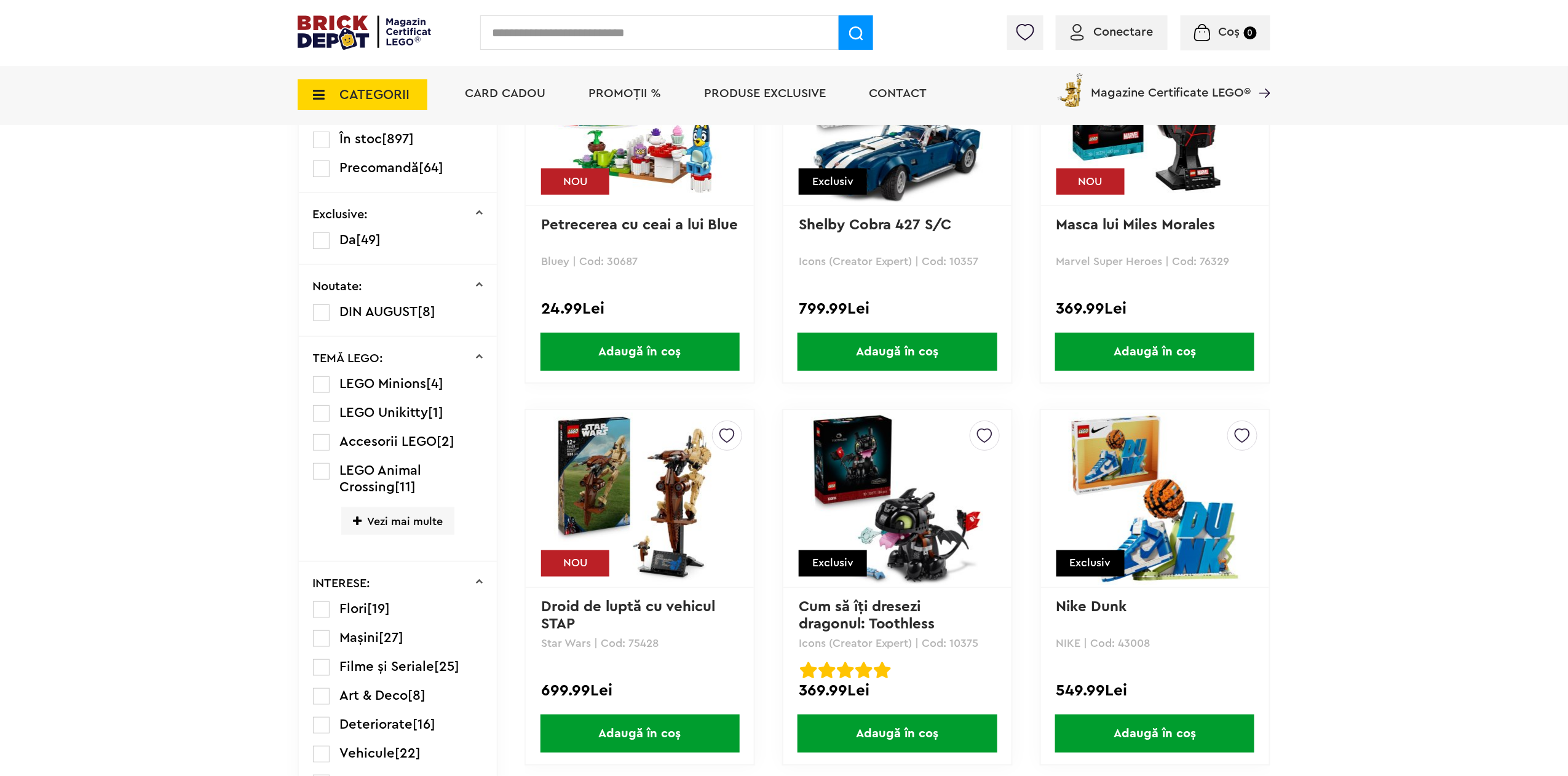 click on "Vezi mai multe" at bounding box center (398, 521) 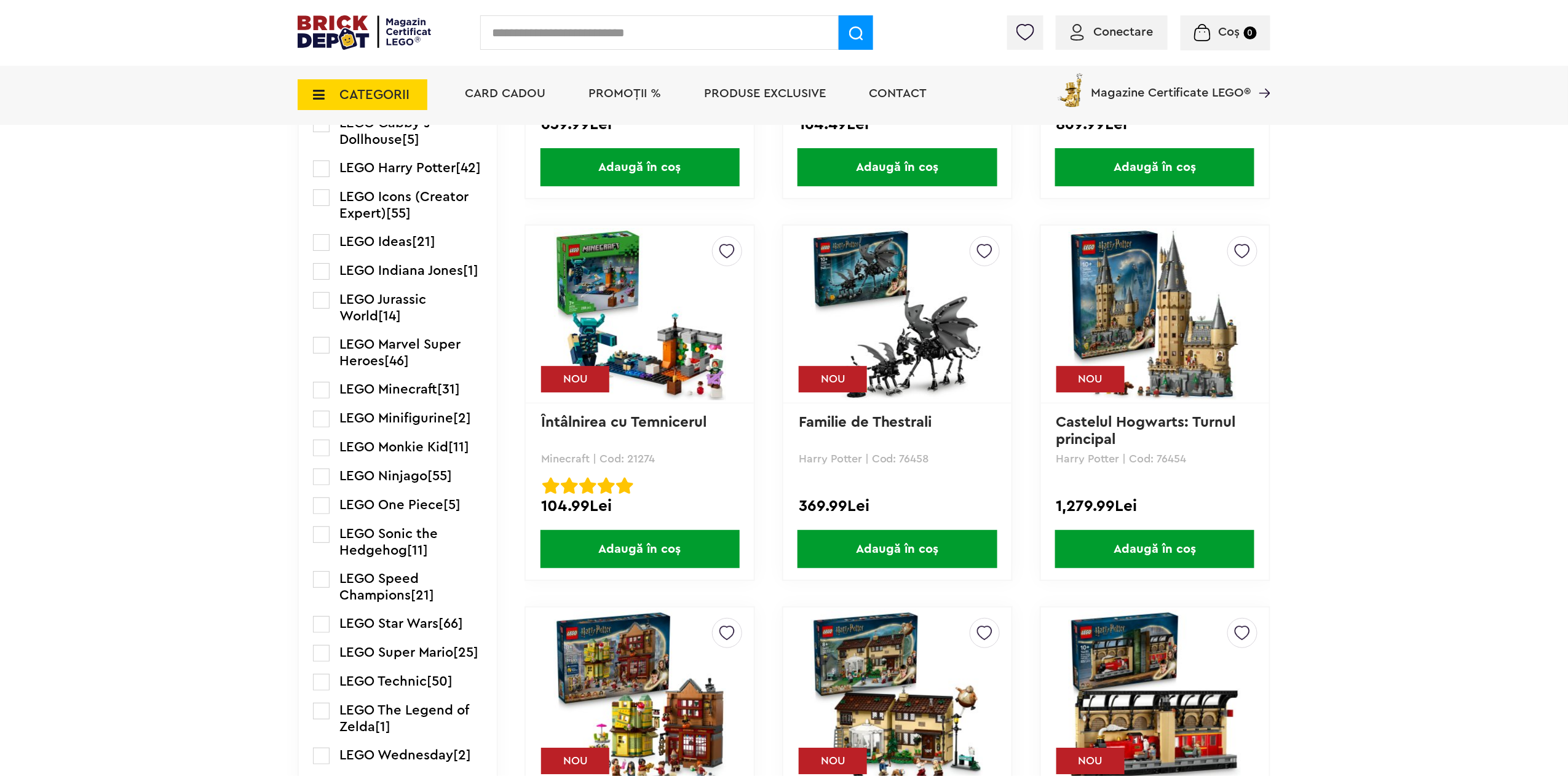 scroll, scrollTop: 1599, scrollLeft: 0, axis: vertical 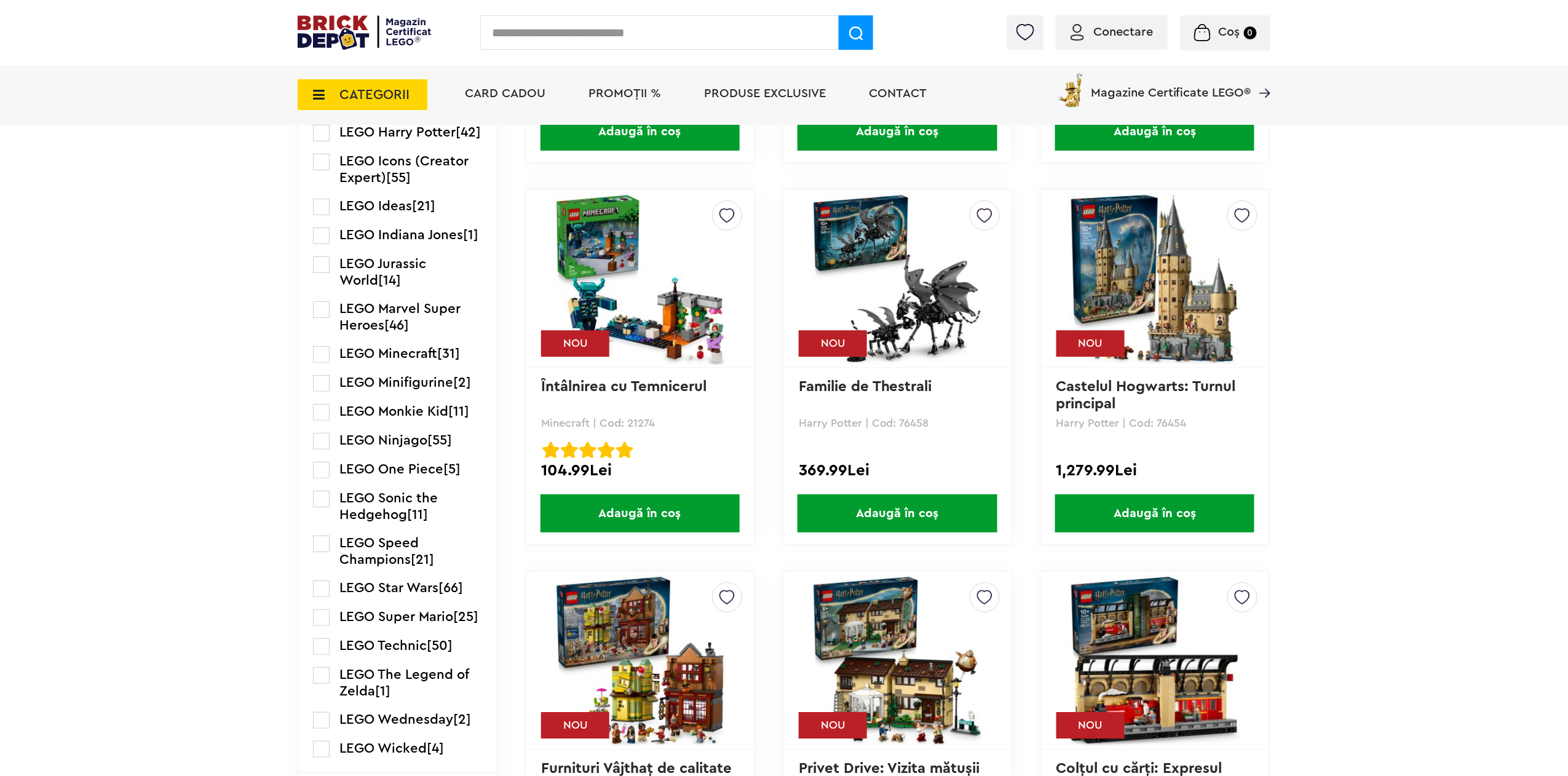 click at bounding box center [321, 309] 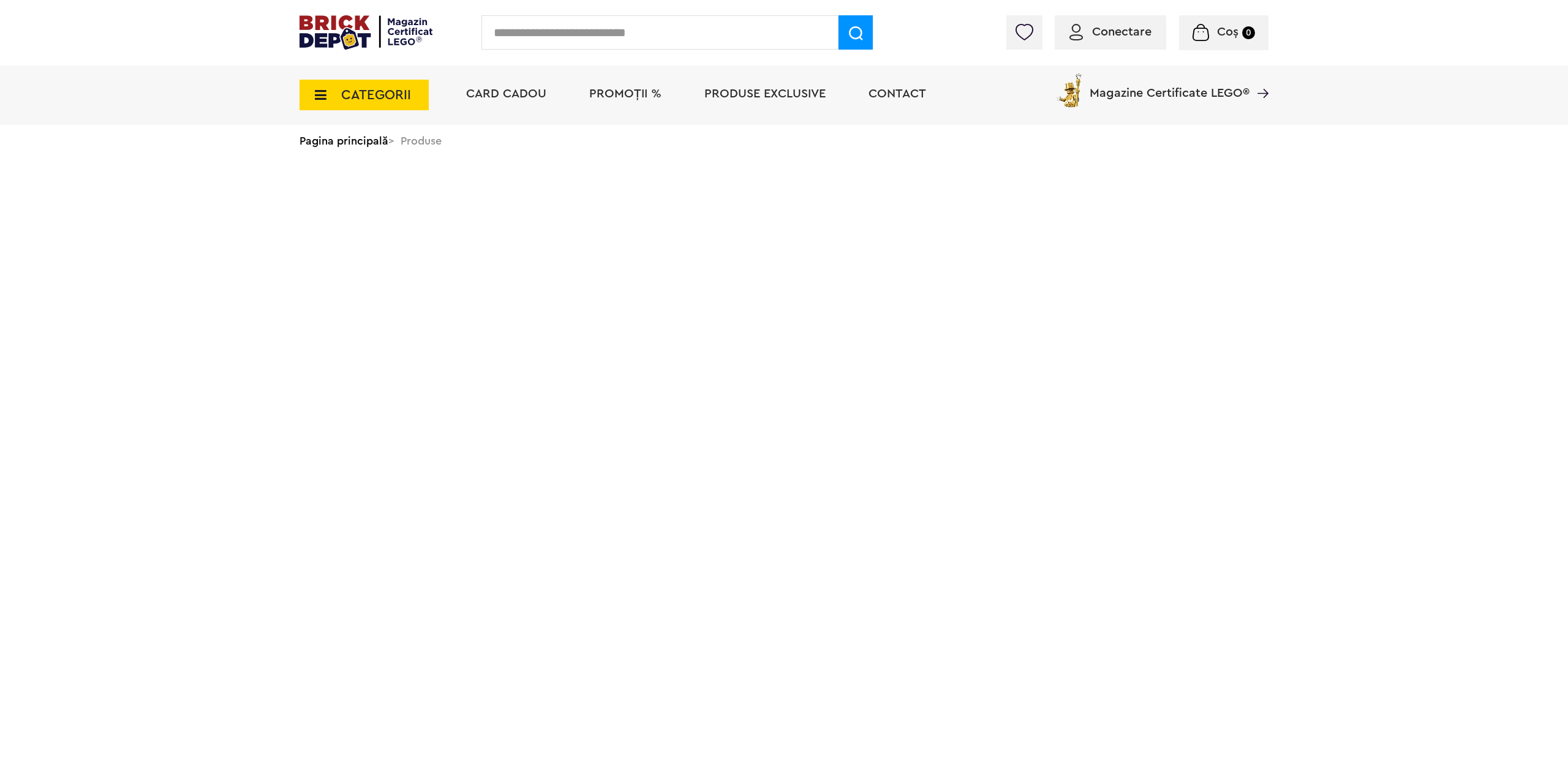 scroll, scrollTop: 0, scrollLeft: 0, axis: both 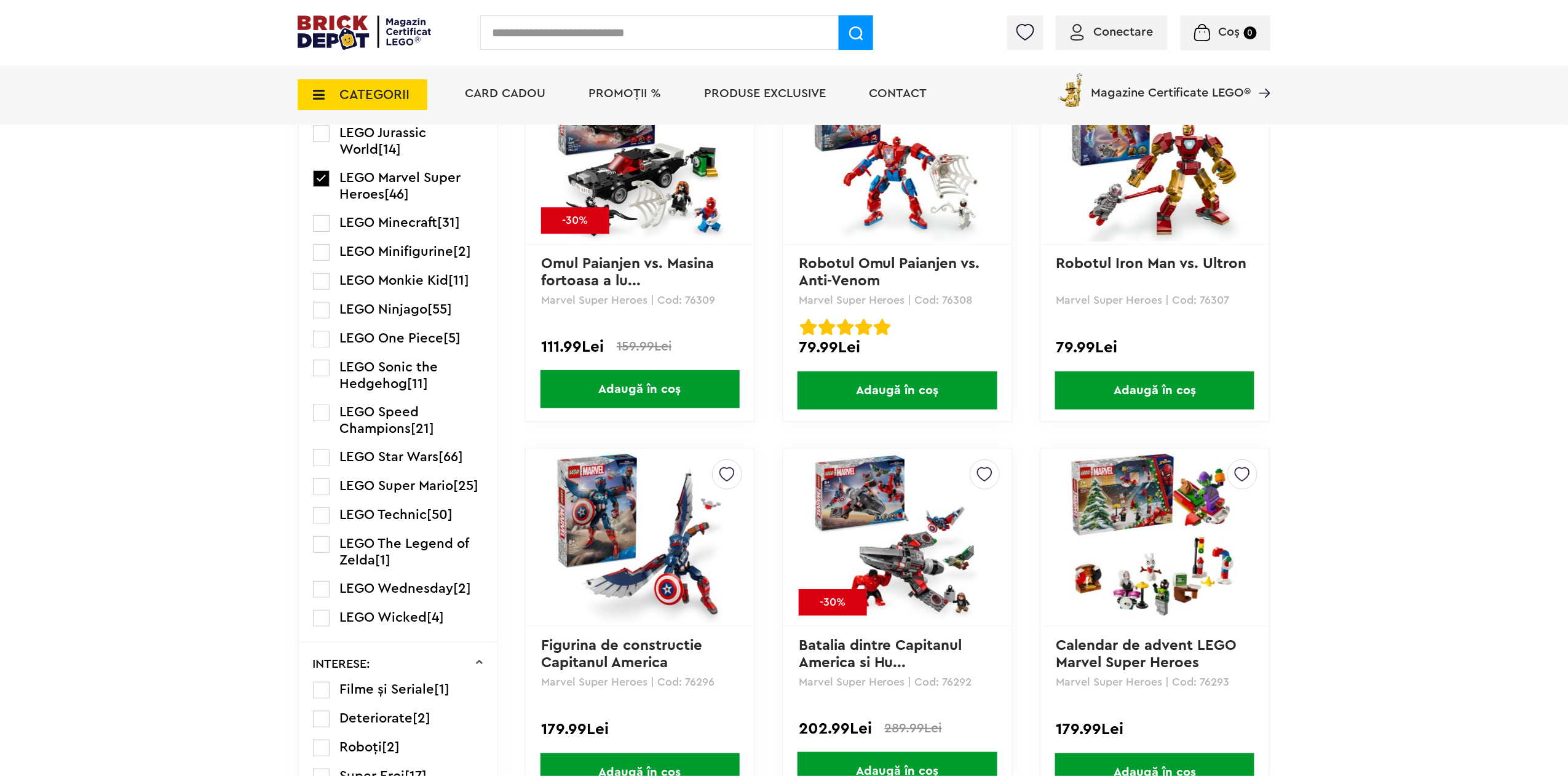 click at bounding box center [321, 457] 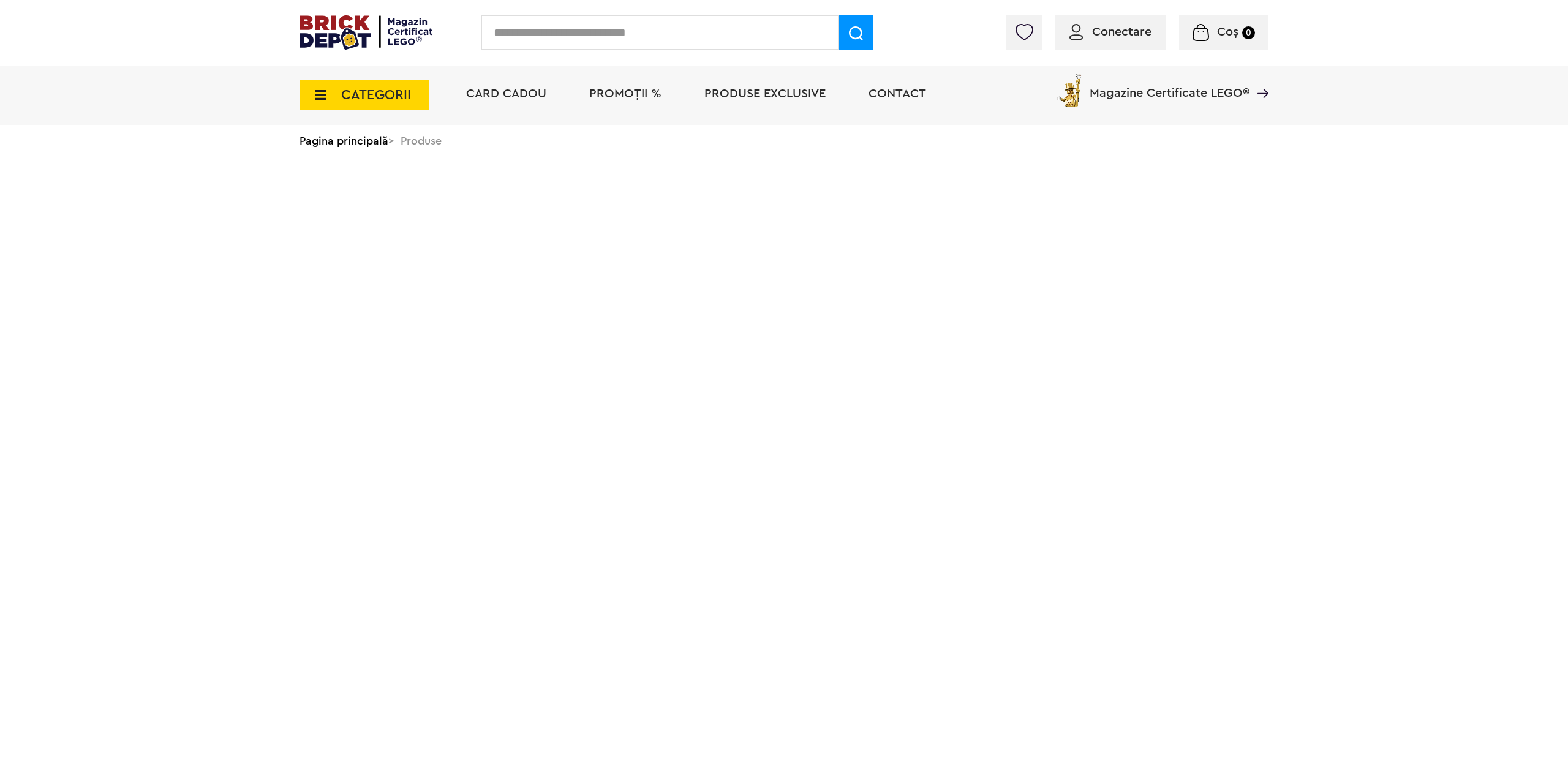 scroll, scrollTop: 0, scrollLeft: 0, axis: both 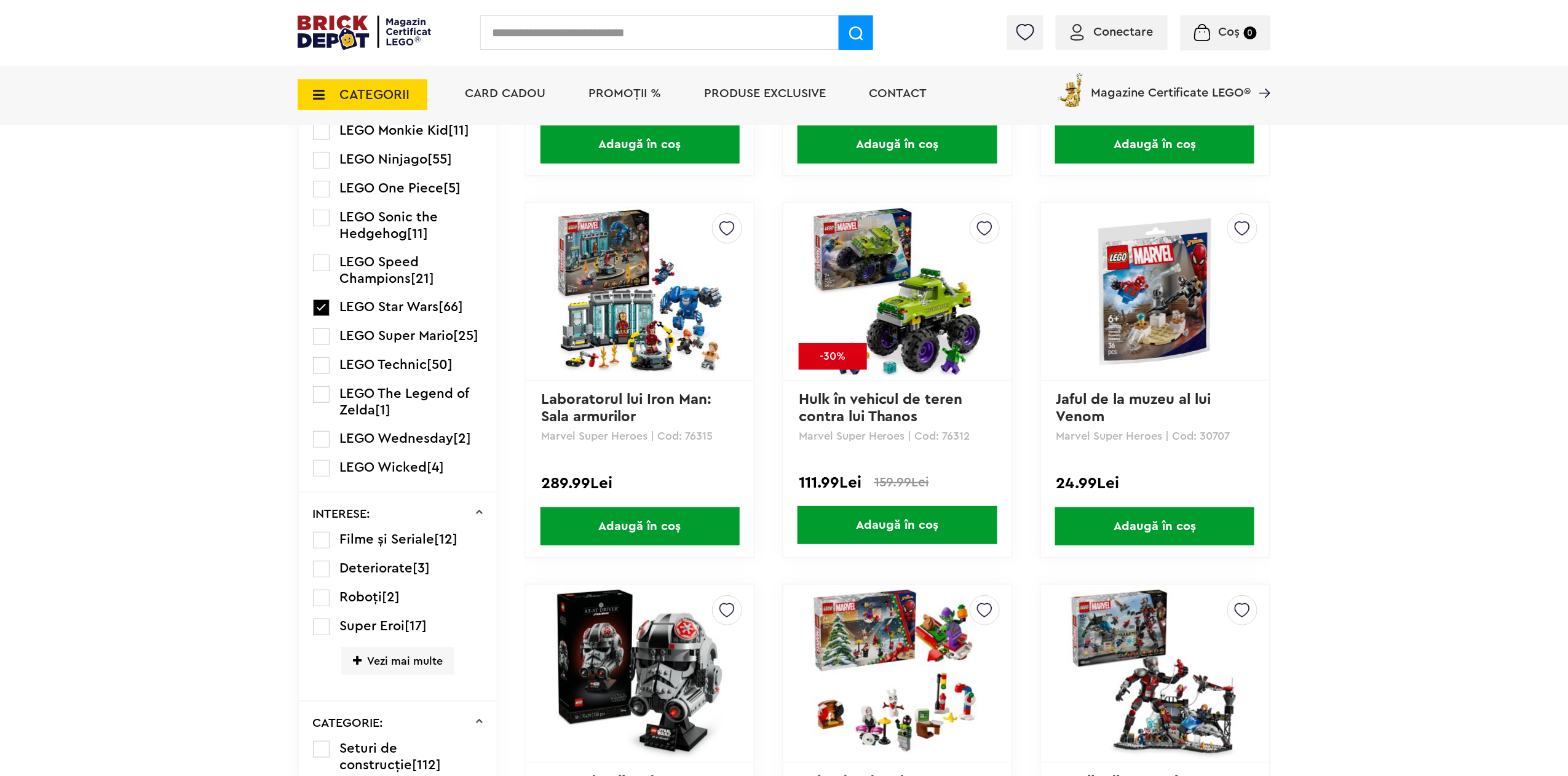 click at bounding box center [321, 365] 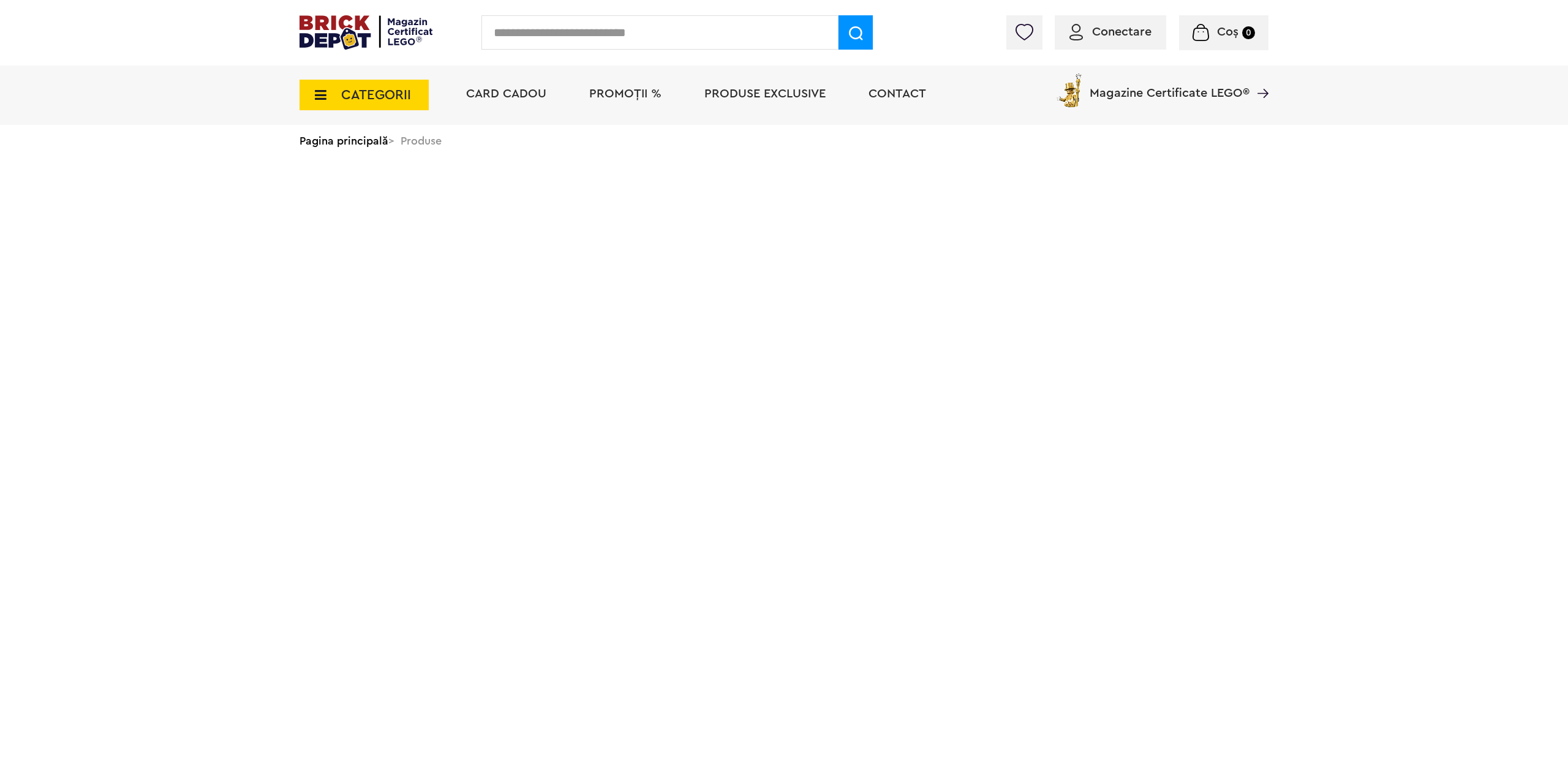 scroll, scrollTop: 0, scrollLeft: 0, axis: both 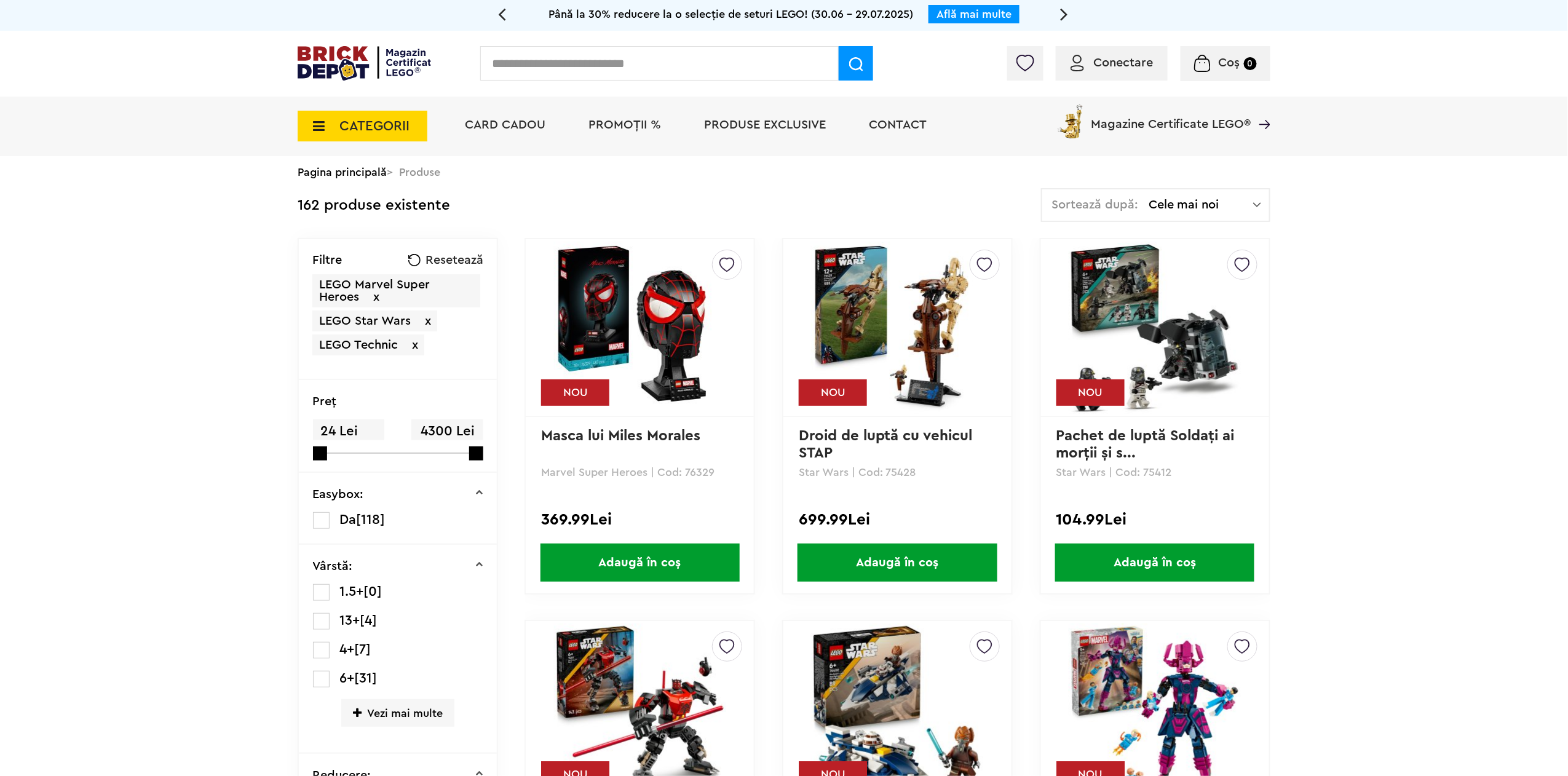click on "Sortează după:
Cele mai noi
Cele mai noi
Cele mai vechi
Cele mai ieftine
Cele mai scumpe" at bounding box center (1155, 205) 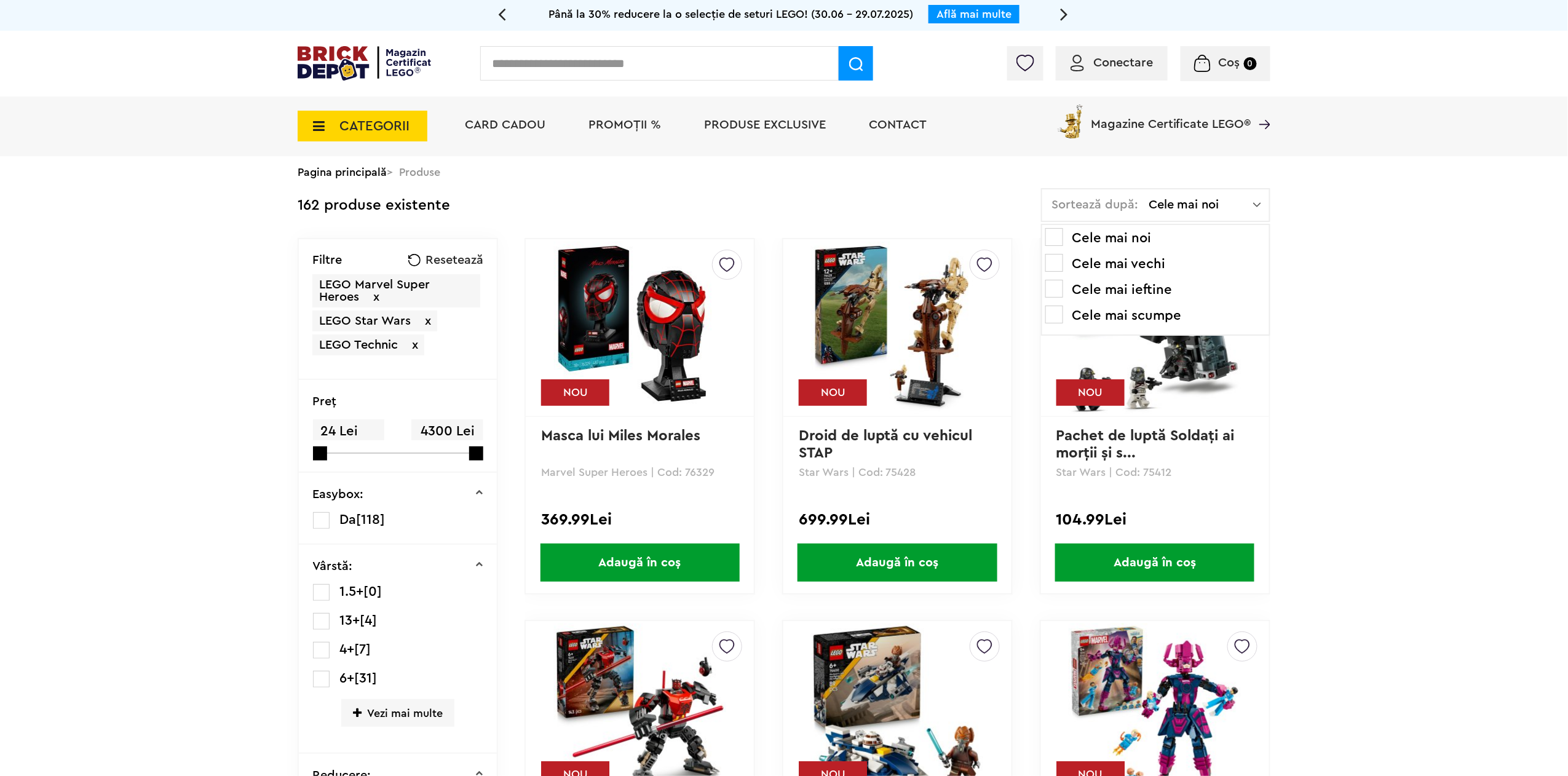 click on "Cele mai scumpe" at bounding box center (1155, 315) 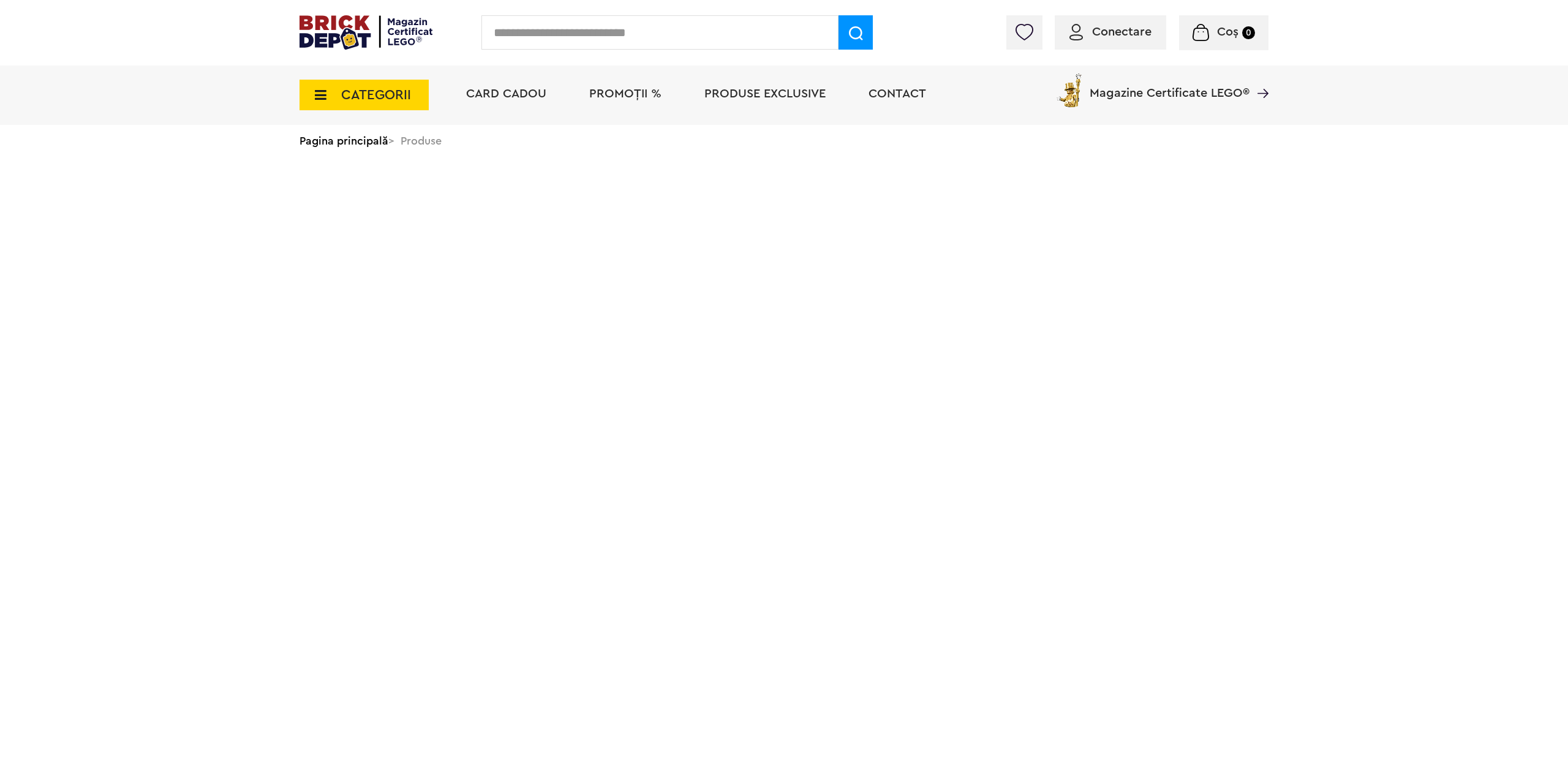 scroll, scrollTop: 0, scrollLeft: 0, axis: both 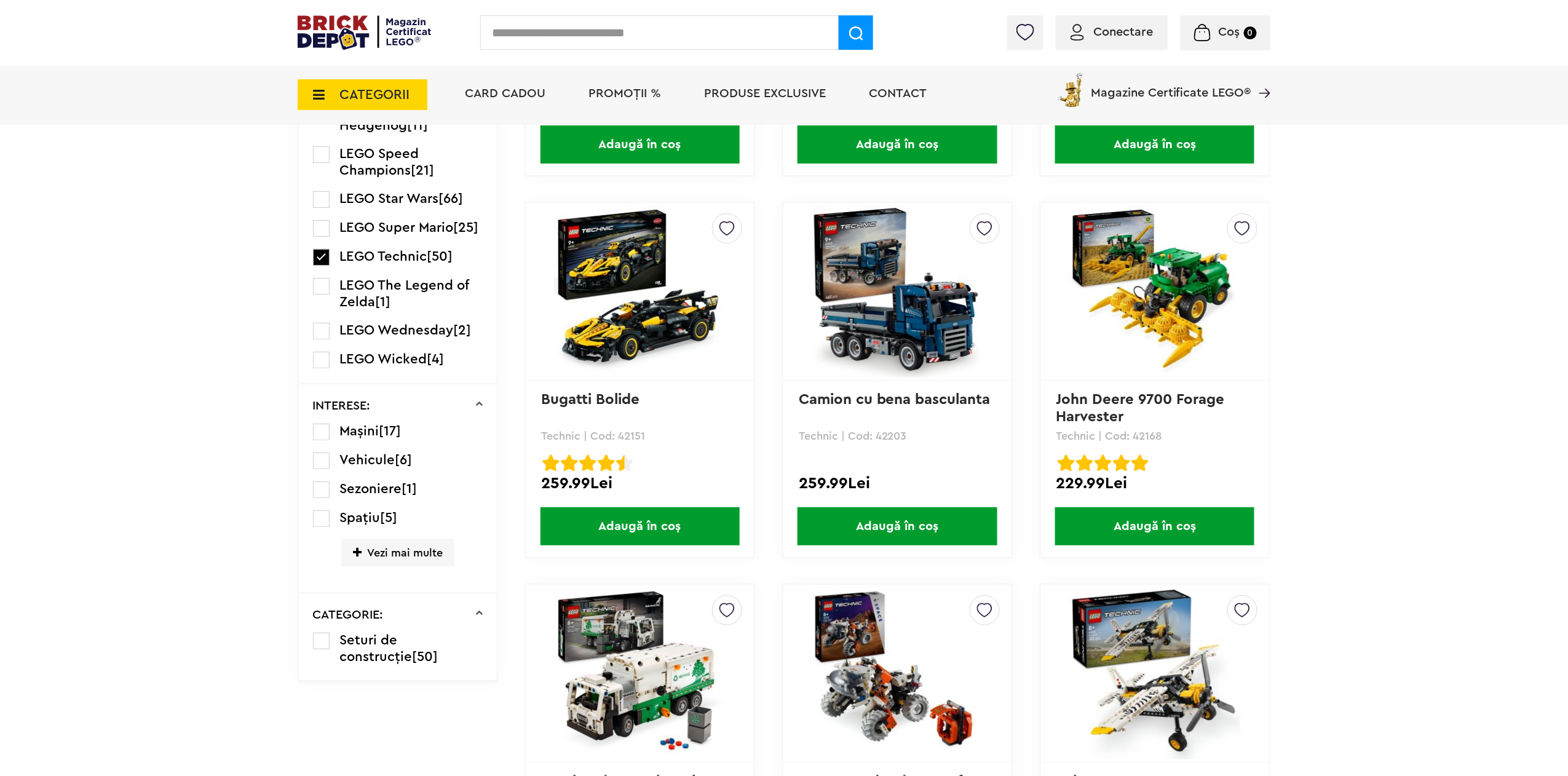 click on "LEGO Technic" at bounding box center [384, 256] 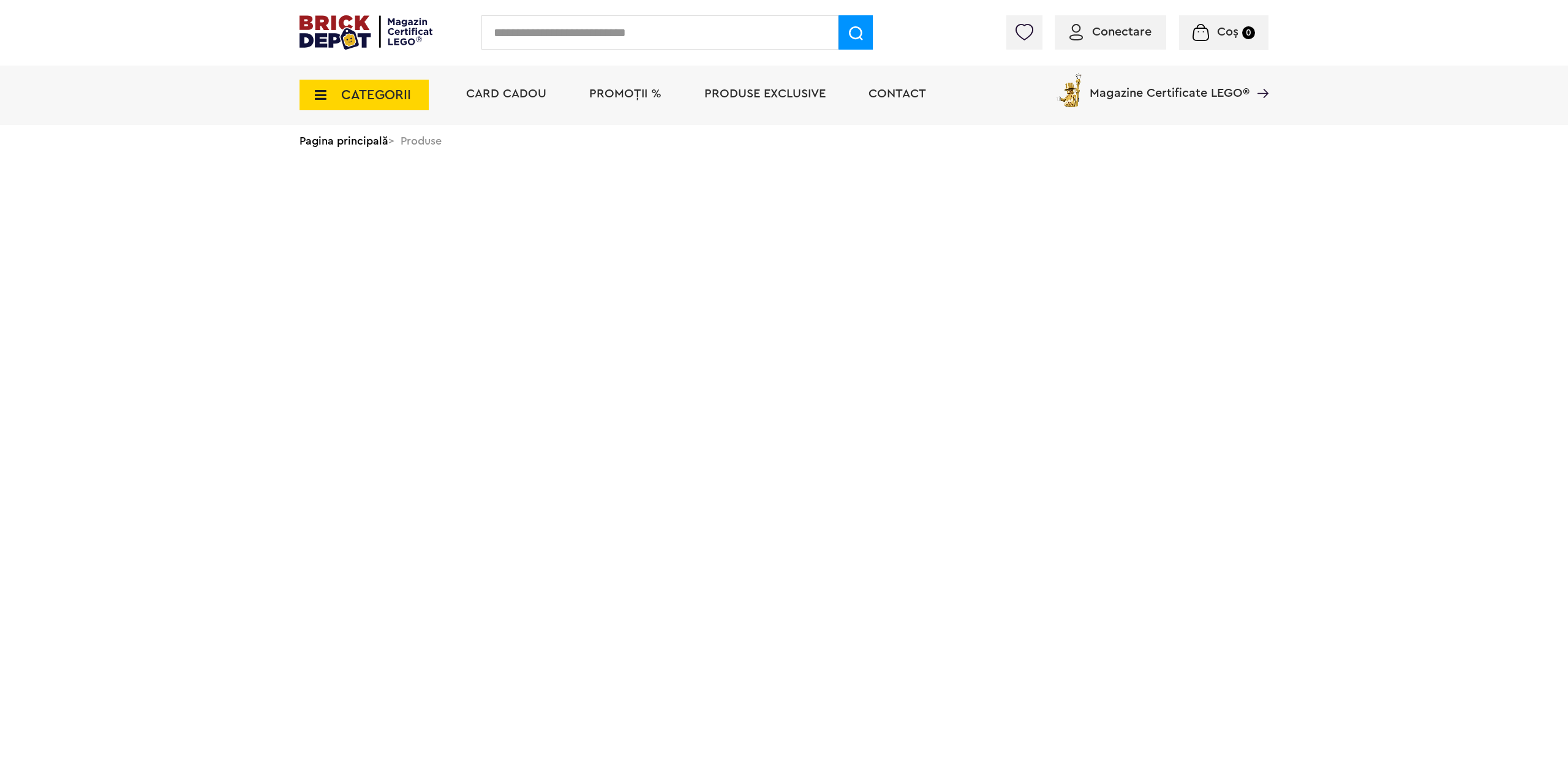 scroll, scrollTop: 0, scrollLeft: 0, axis: both 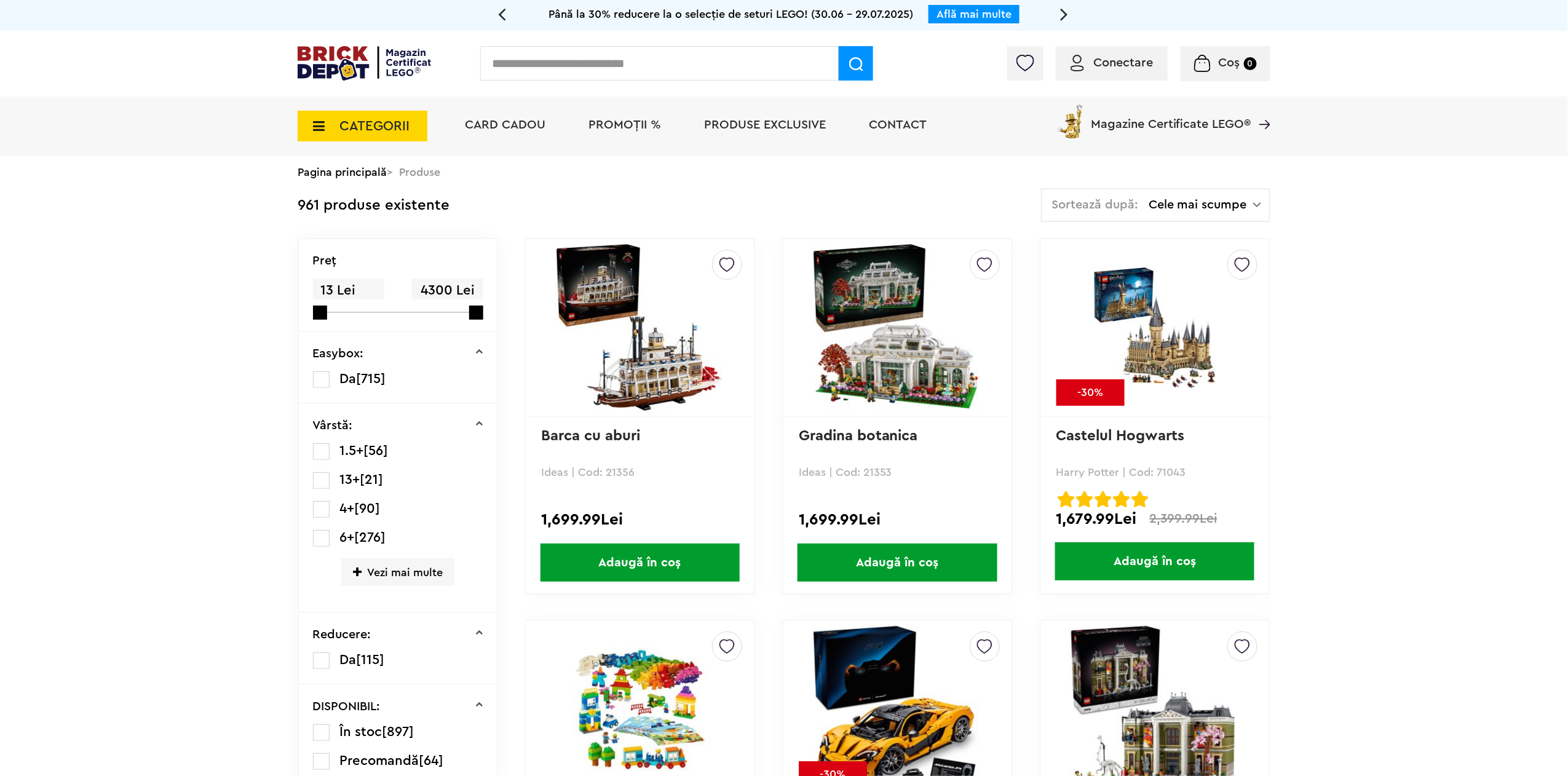 click on "Sortează după:
Cele mai scumpe
Cele mai noi
Cele mai vechi
Cele mai ieftine
Cele mai scumpe" at bounding box center (1155, 205) 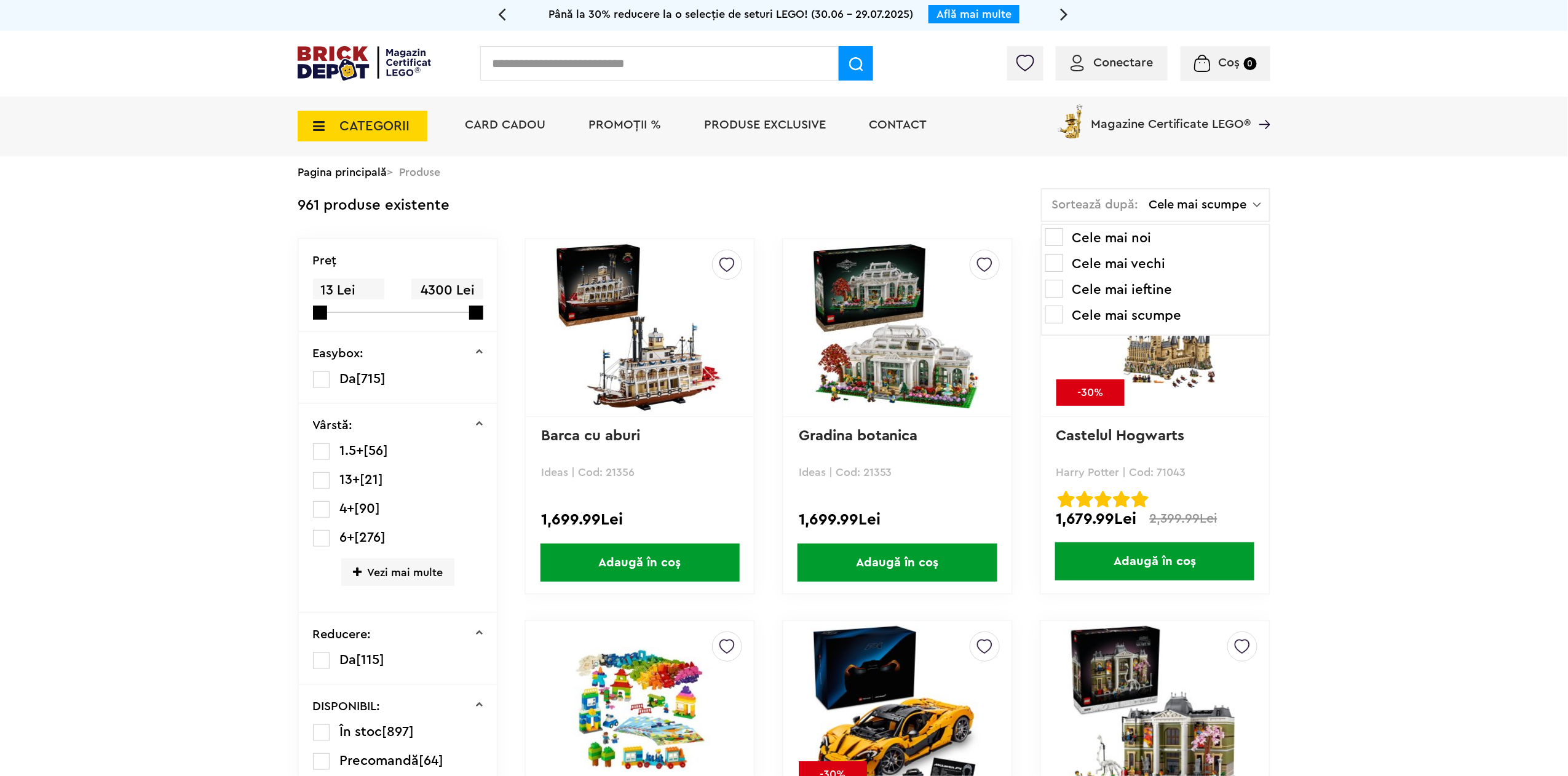 click on "Până la 30% reducere la o selecție de seturi LEGO! (30.06 - 29.07.2025) Află mai multe Cadou VIP Ninjago Battle arena la achiziții de seturi LEGO Ninjago de minim 250 lei! Află mai multe Până la 50% reducere la o selecție de piese și minifigurine LEGO! Află mai multe Cadou VIP 30683 Mașina McLaren F1 la achiziții de seturi LEGO F1 de minim 150 lei! Află mai multe Până la 30% reducere la o selecție de seturi LEGO! (30.06 - 29.07.2025) Află mai multe Cadou VIP Ninjago Battle arena la achiziții de seturi LEGO Ninjago de minim 250 lei! Află mai multe
Conectare
Coș   0
CATEGORII
Jucării LEGO
Card Cadou LEGO Animal Crossing Architecture" at bounding box center [784, 1484] 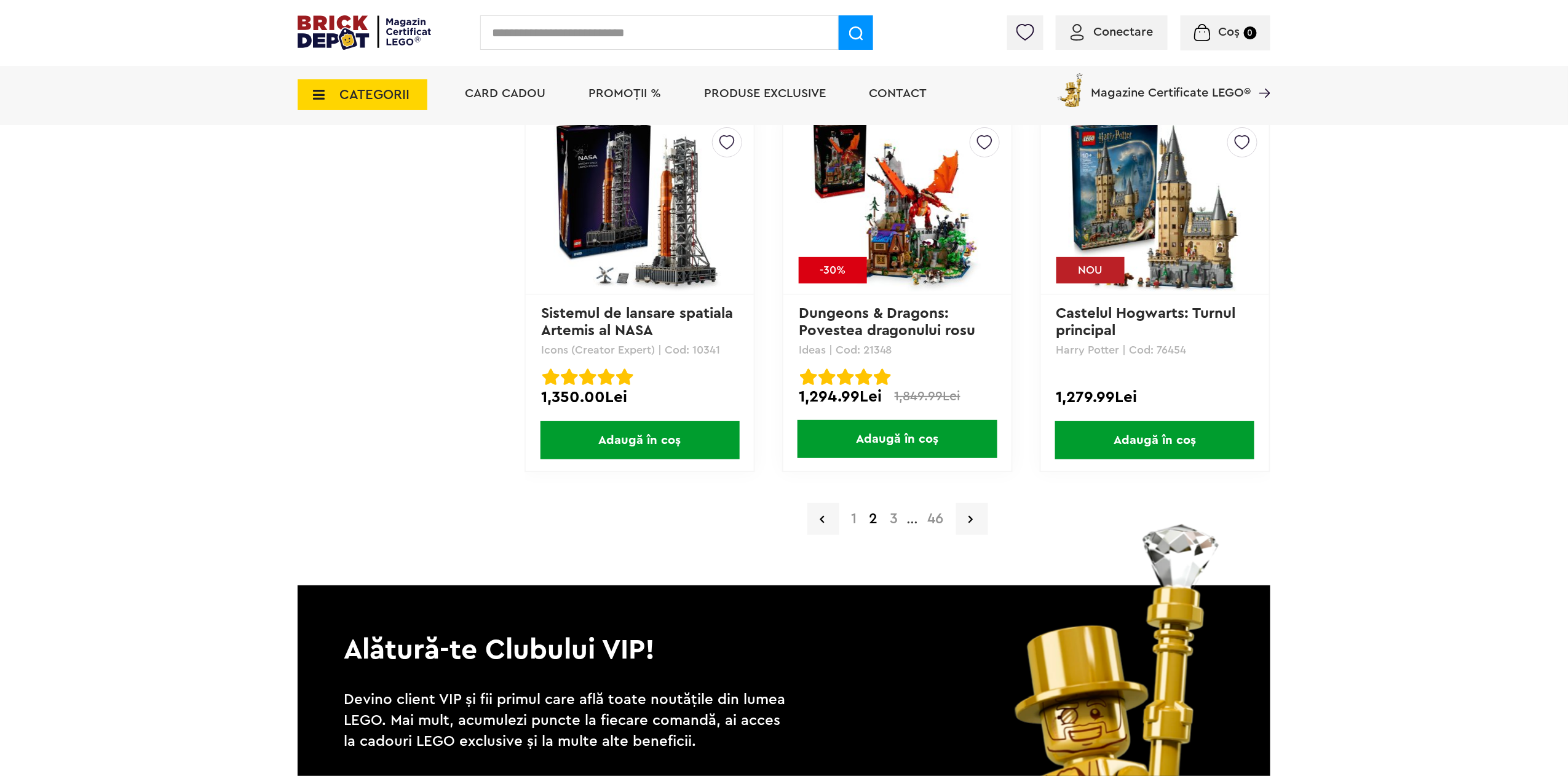 scroll, scrollTop: 2460, scrollLeft: 0, axis: vertical 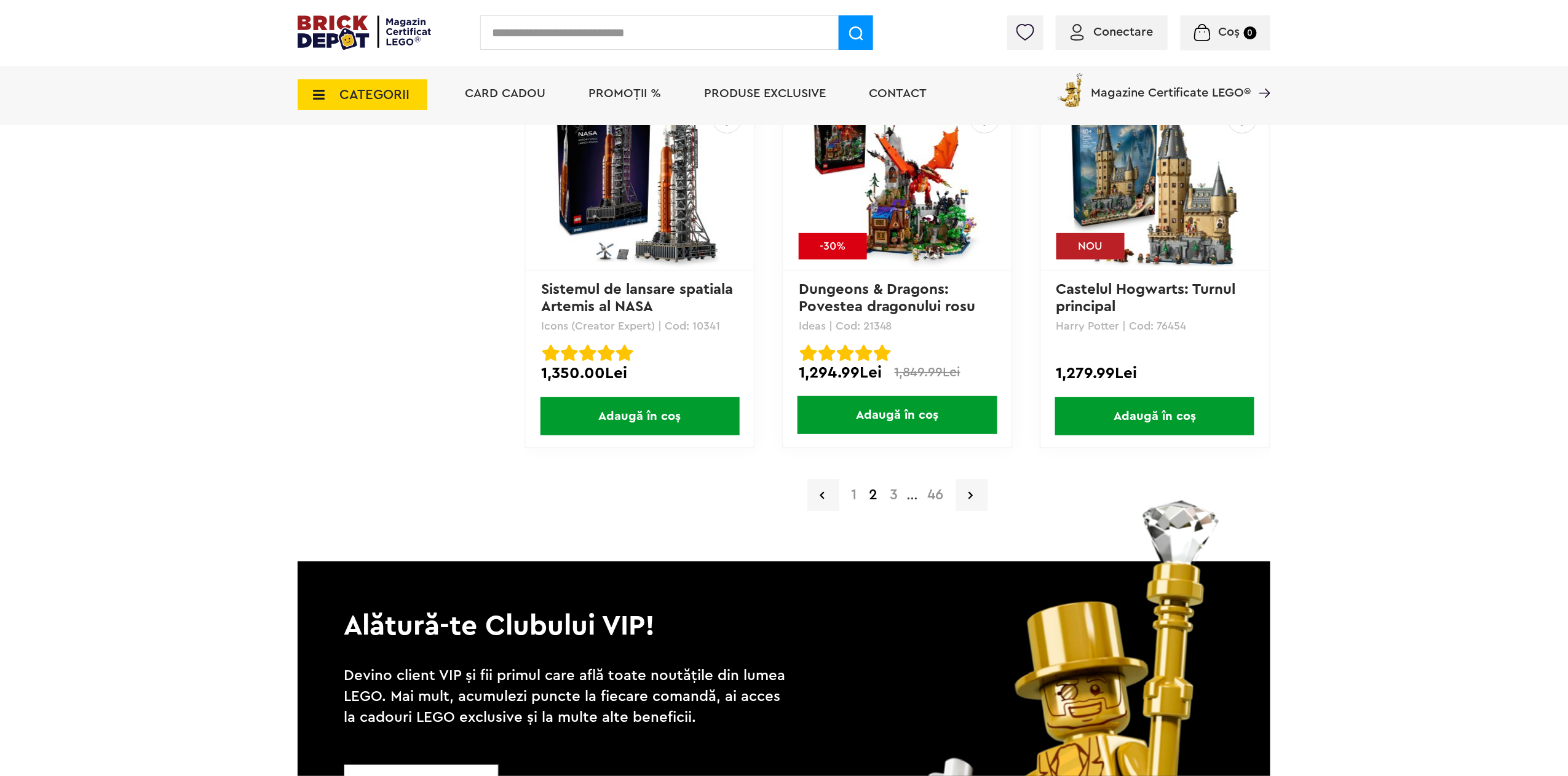 click on "3" at bounding box center [894, 495] 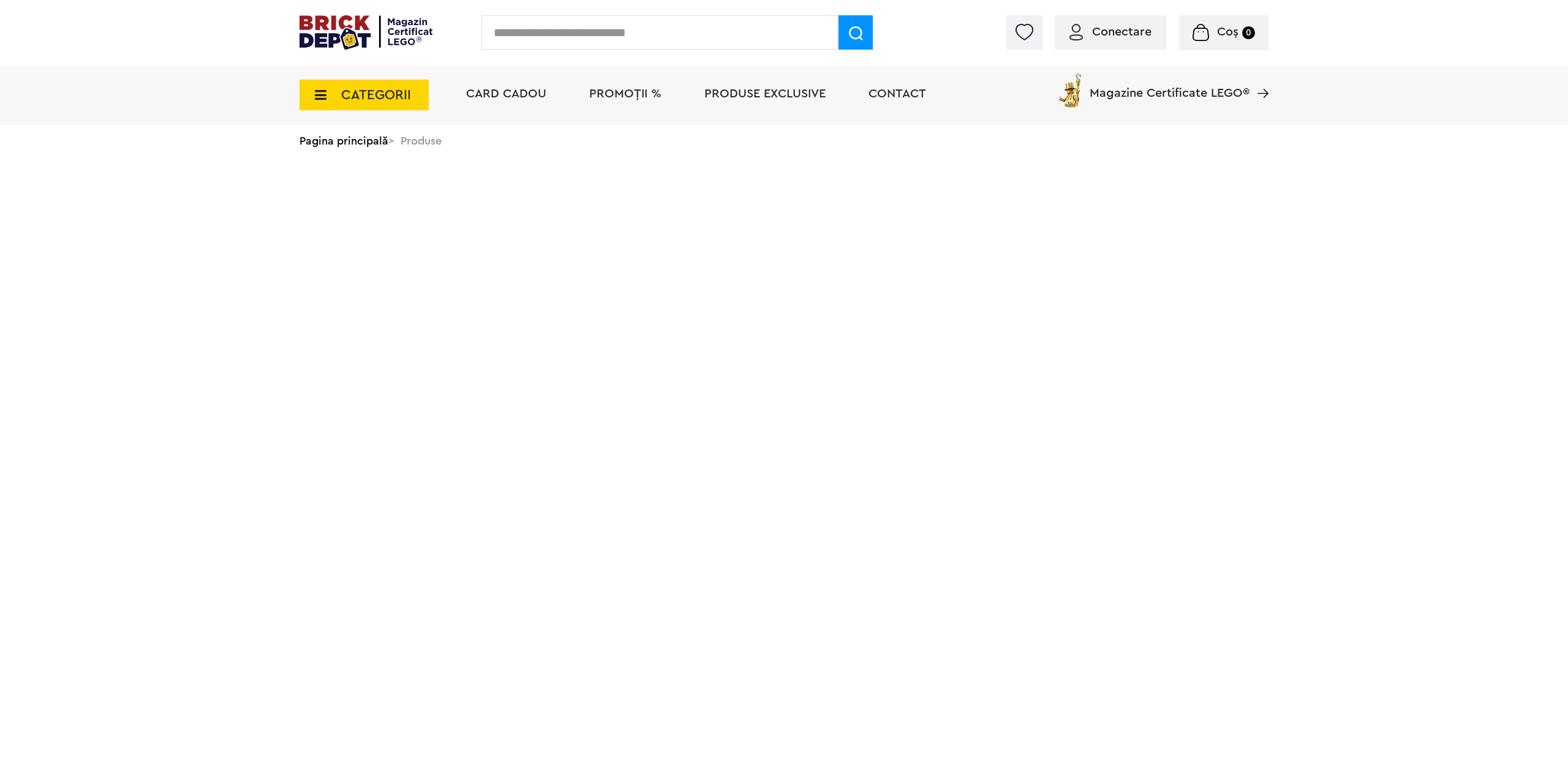scroll, scrollTop: 0, scrollLeft: 0, axis: both 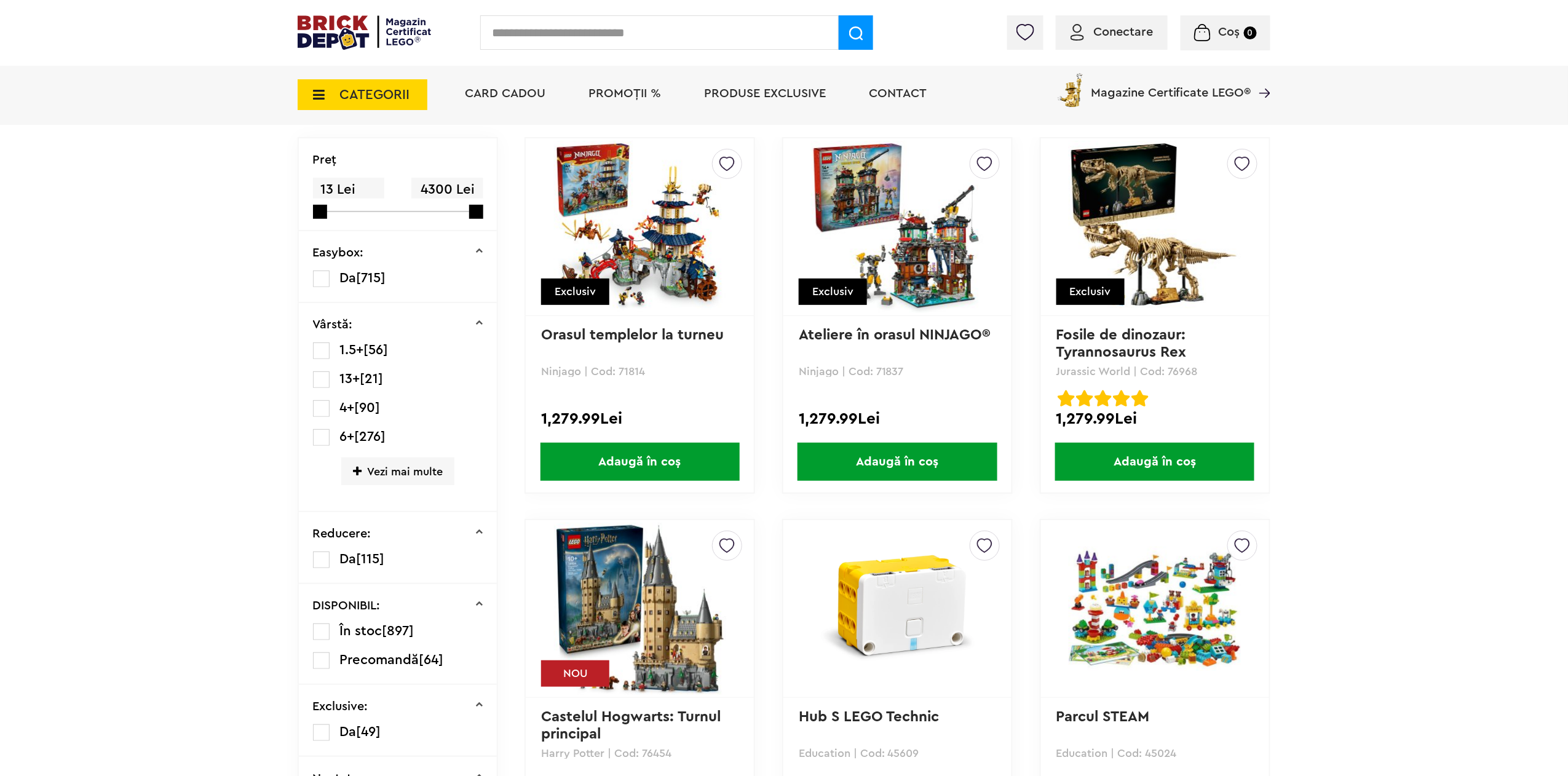 click on "4300 Lei" at bounding box center (447, 189) 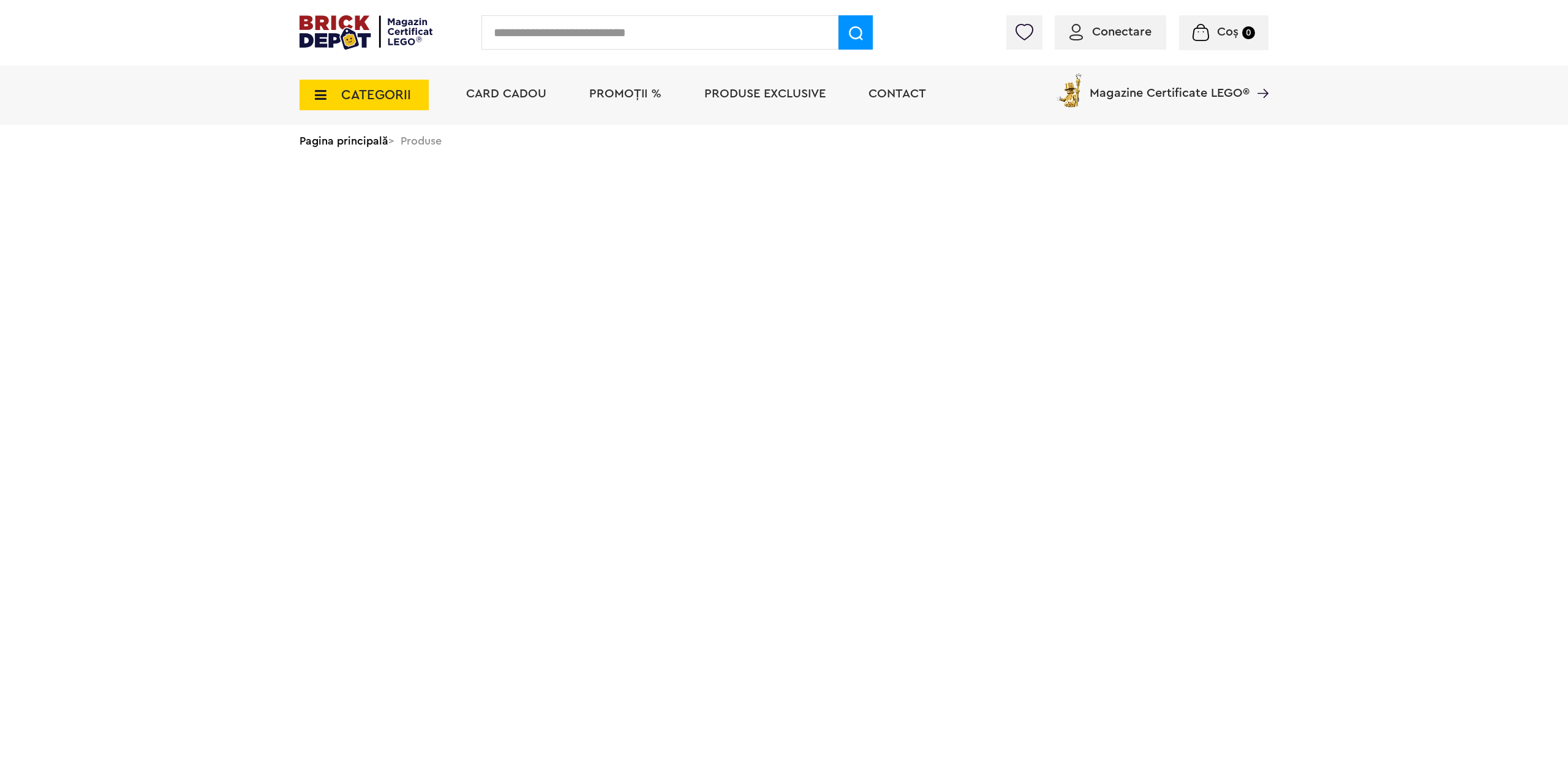 scroll, scrollTop: 0, scrollLeft: 0, axis: both 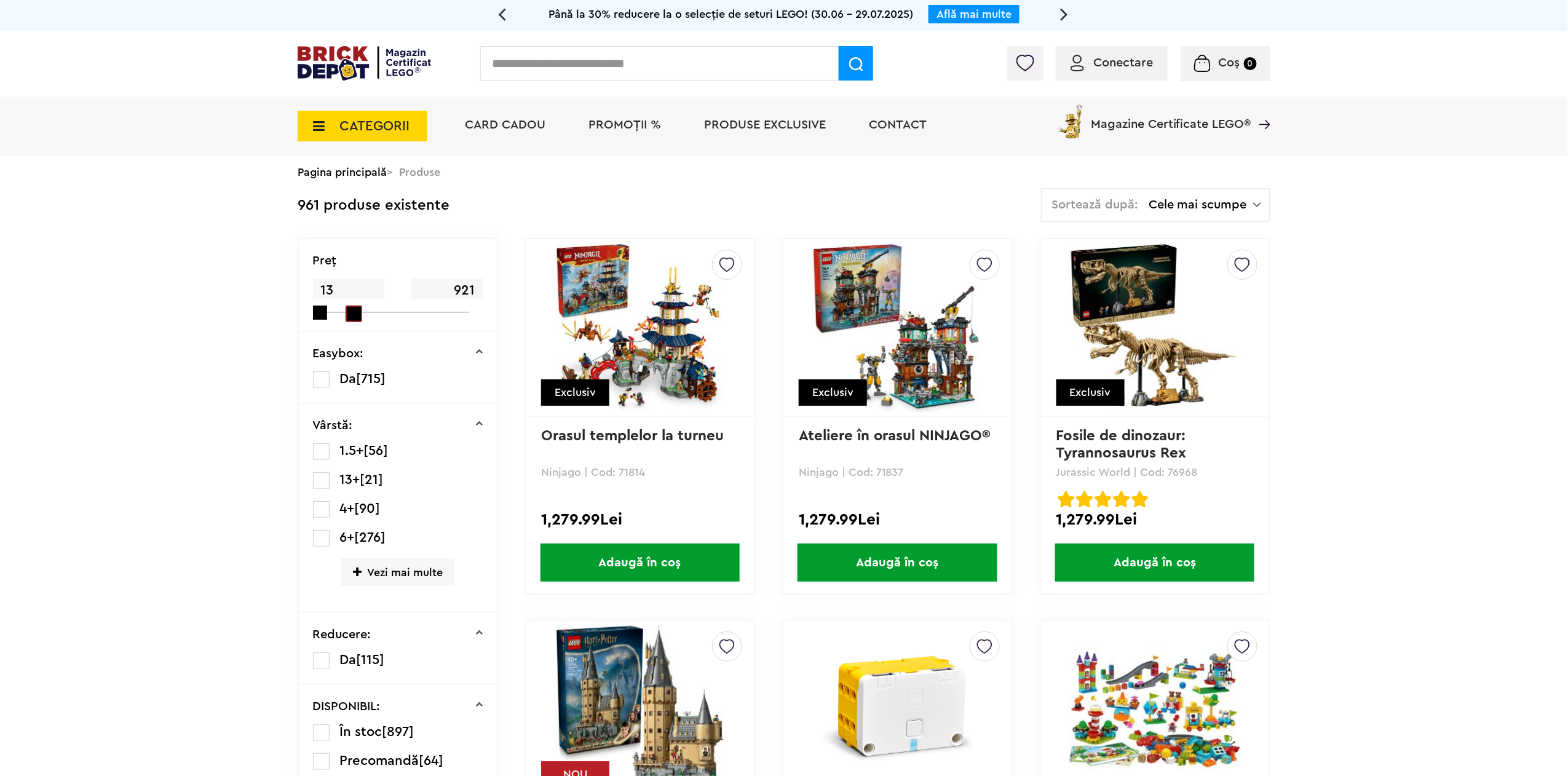 drag, startPoint x: 475, startPoint y: 309, endPoint x: 344, endPoint y: 312, distance: 131.03435 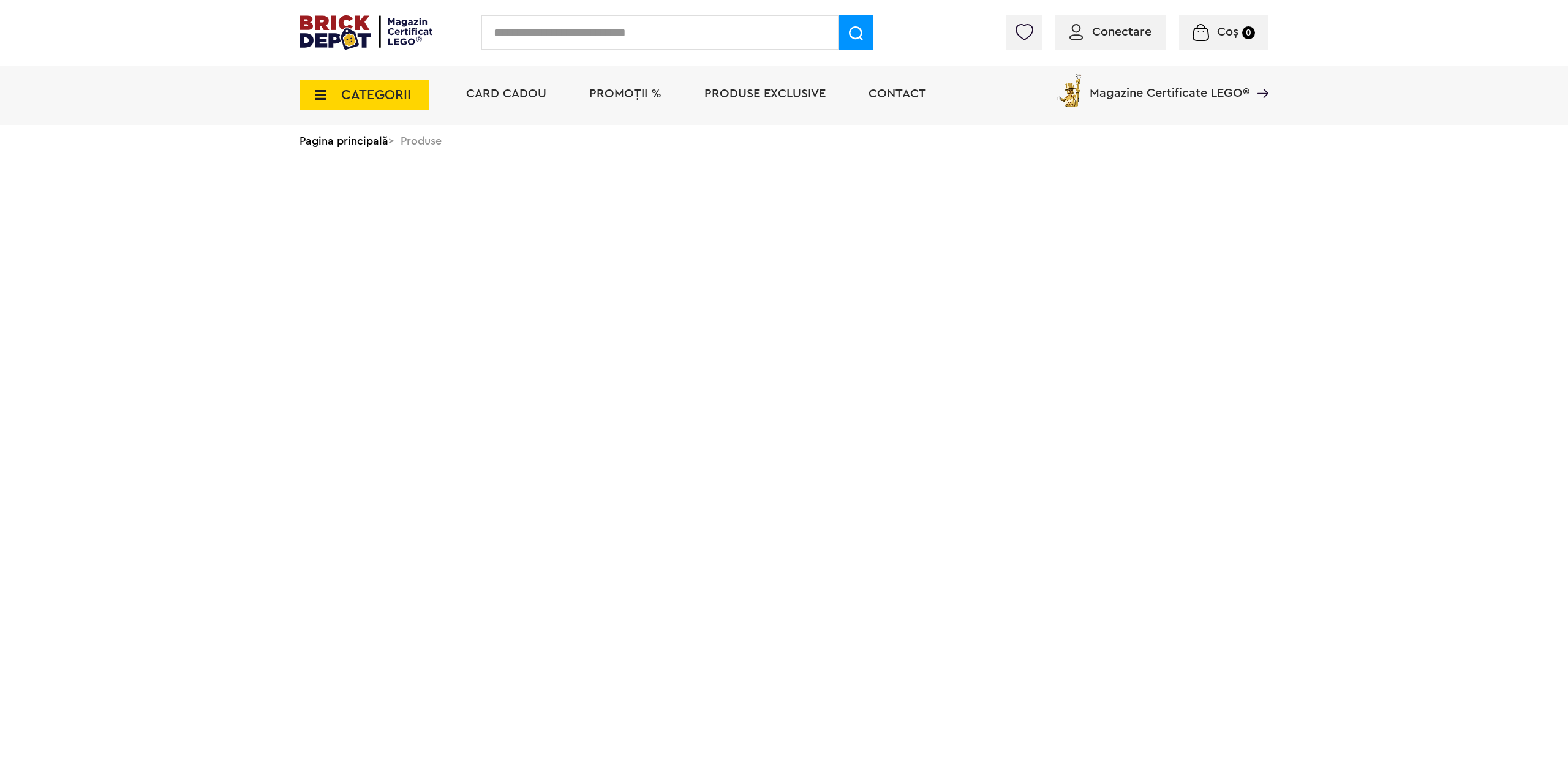 scroll, scrollTop: 0, scrollLeft: 0, axis: both 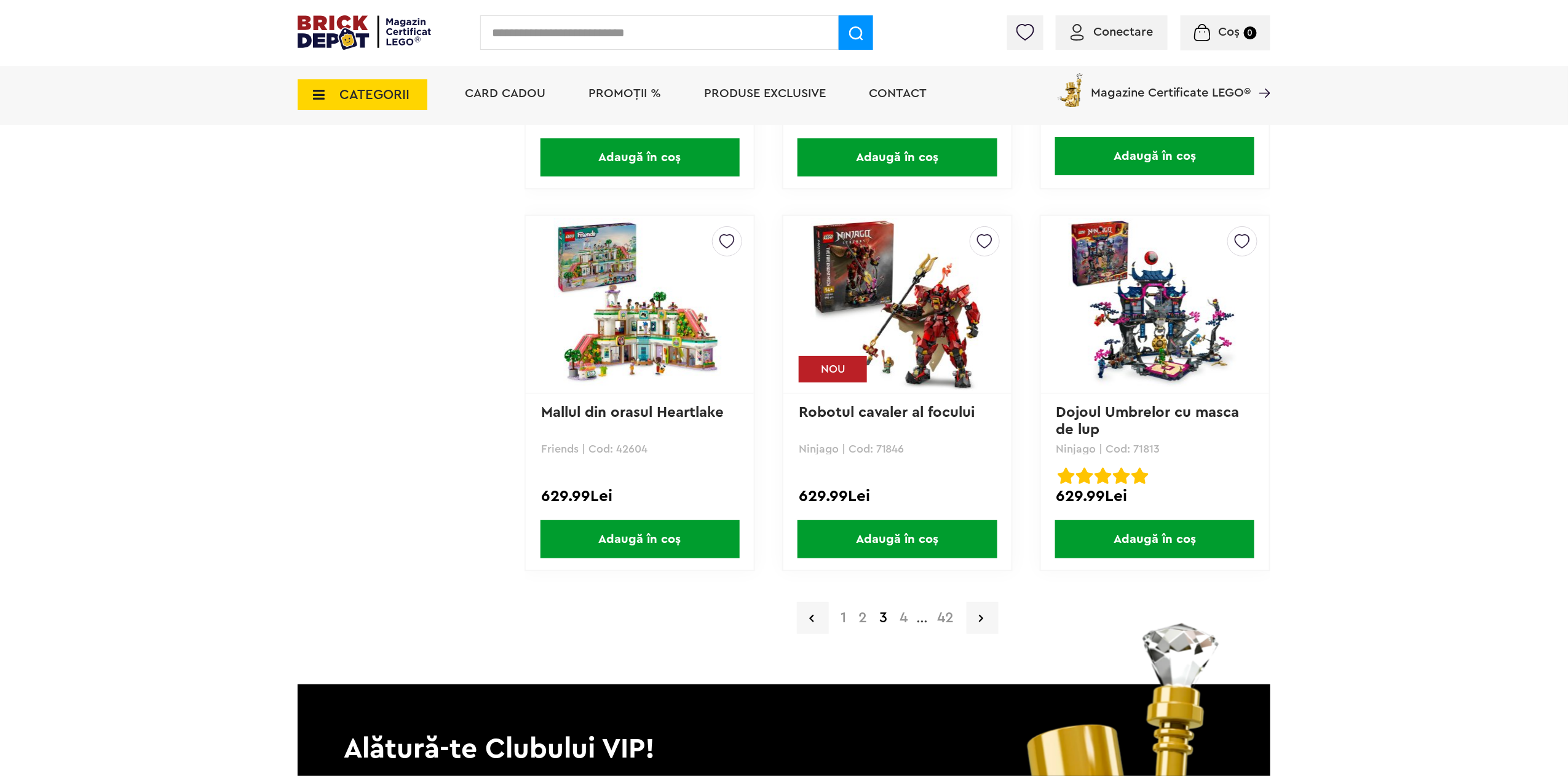 click on "1" at bounding box center [844, 618] 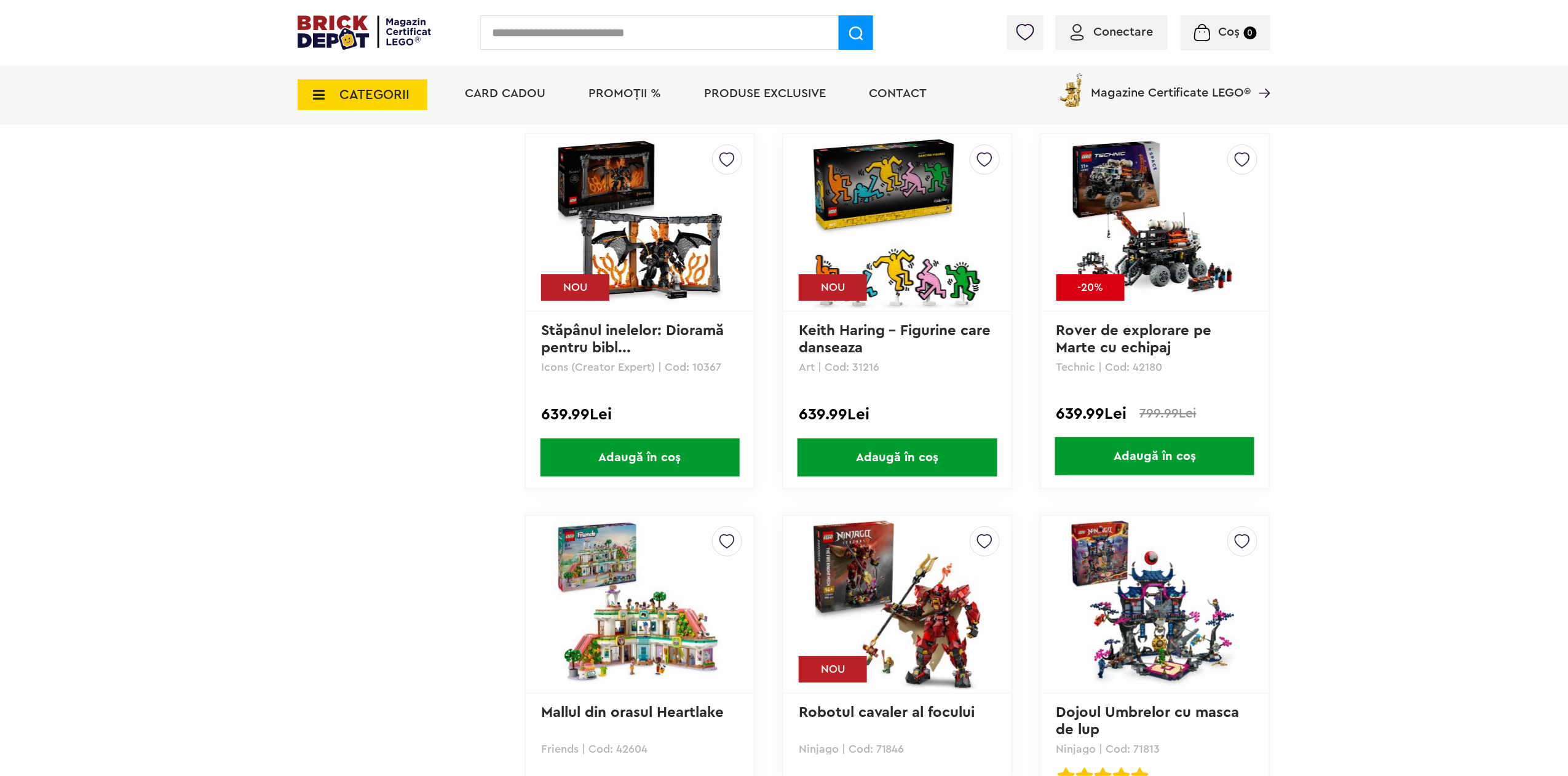 scroll, scrollTop: 1387, scrollLeft: 0, axis: vertical 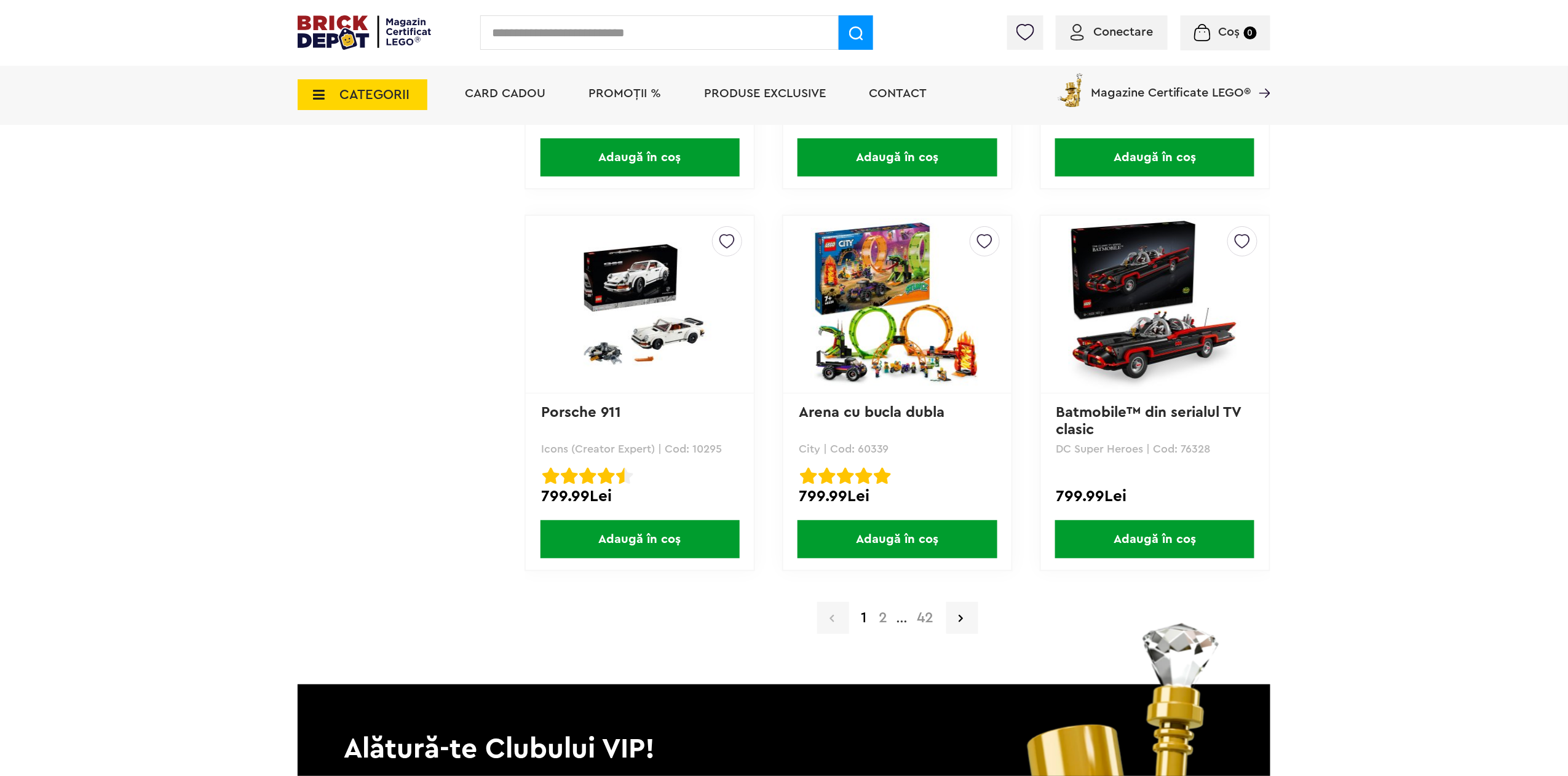 click on "2" at bounding box center (884, 618) 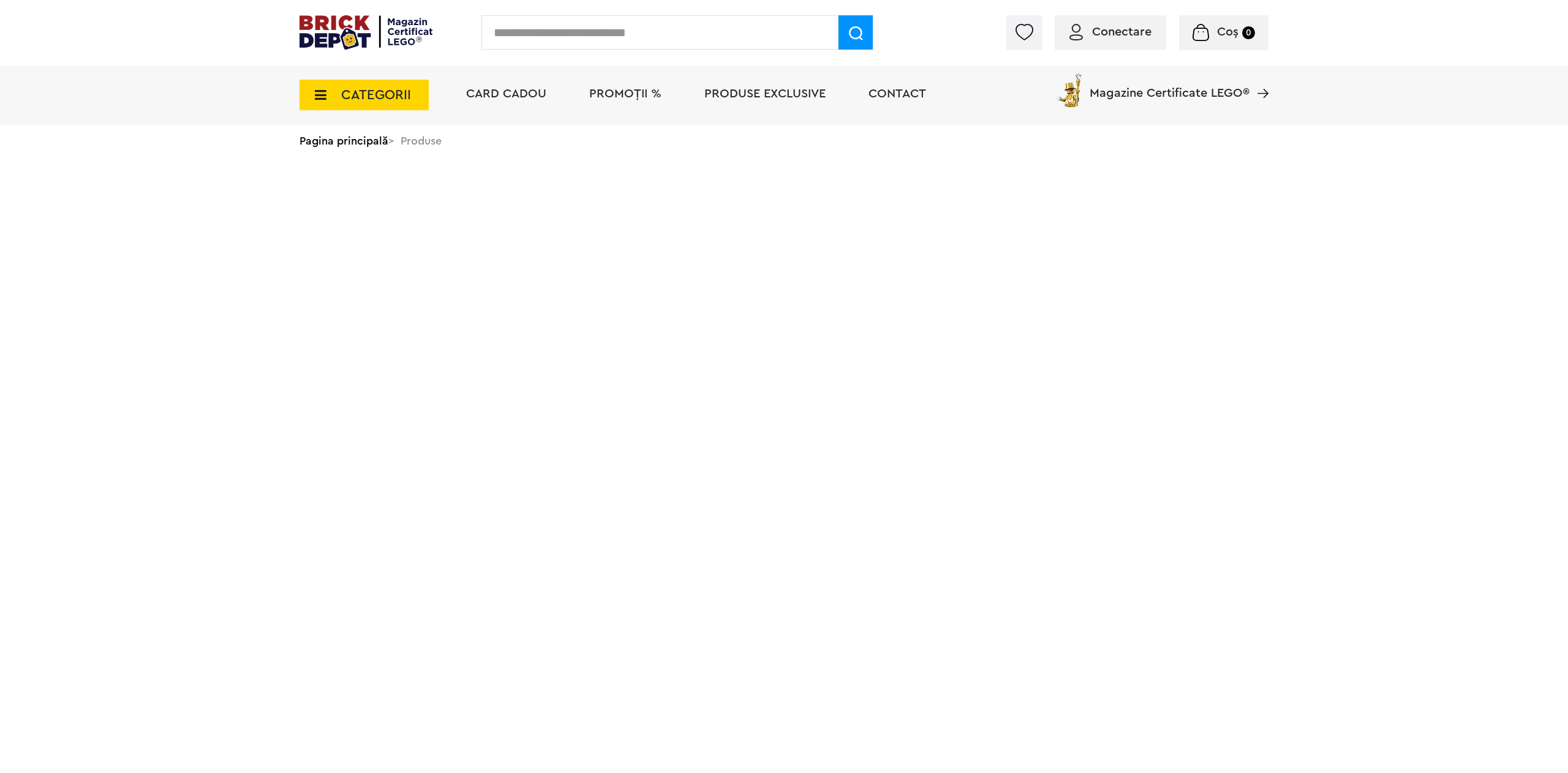 scroll, scrollTop: 0, scrollLeft: 0, axis: both 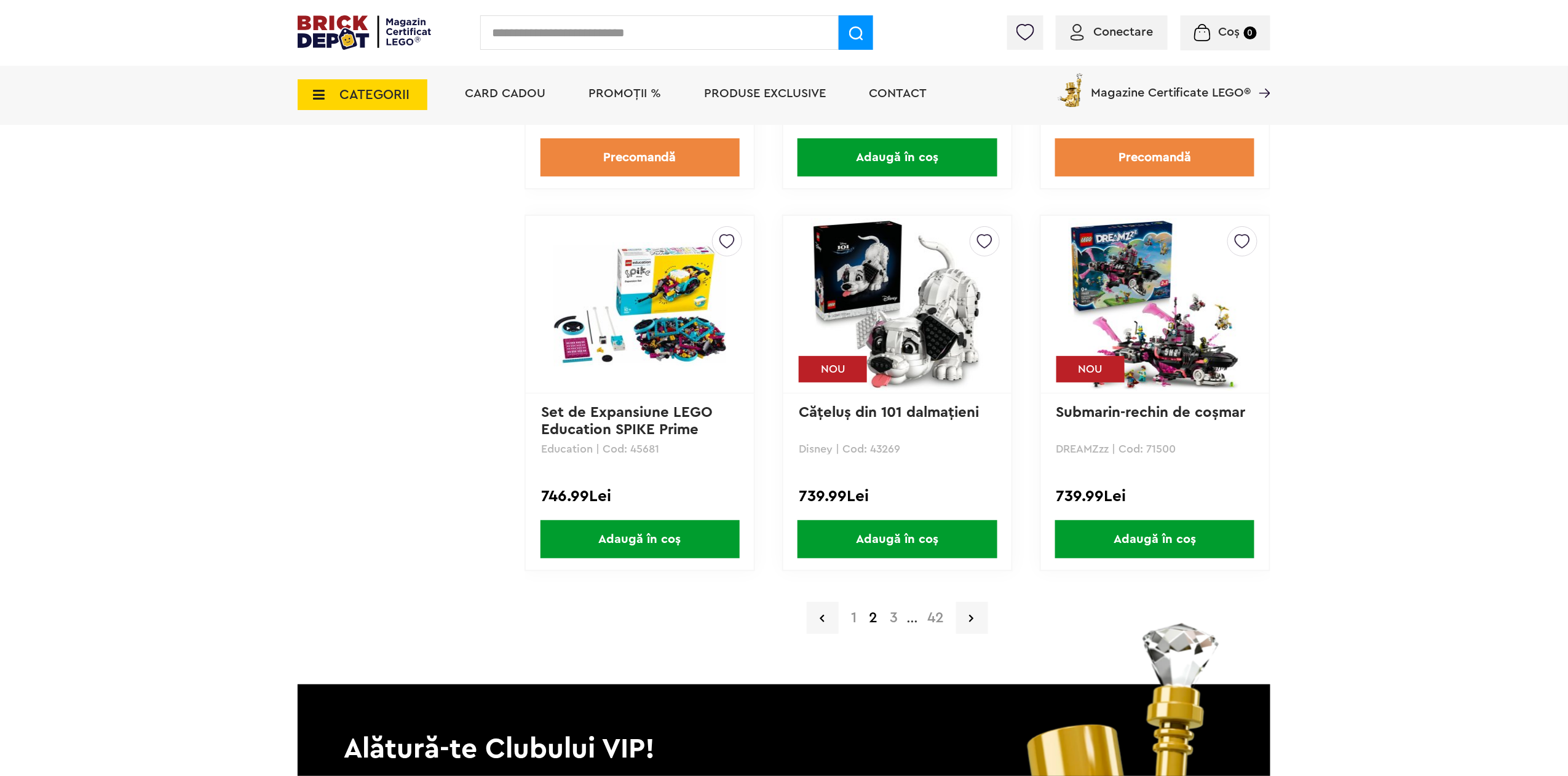 click on "3" at bounding box center (893, 618) 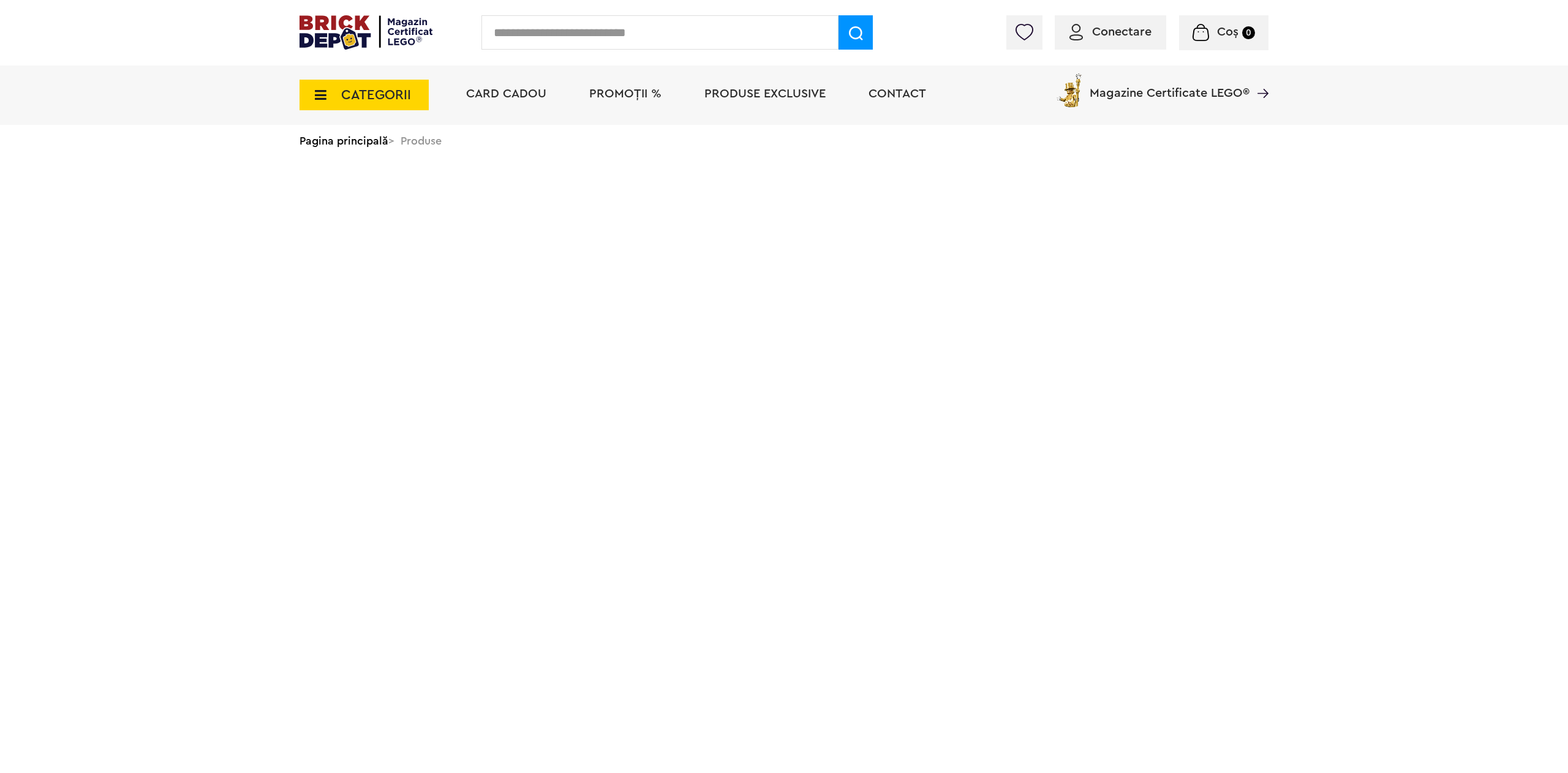 scroll, scrollTop: 0, scrollLeft: 0, axis: both 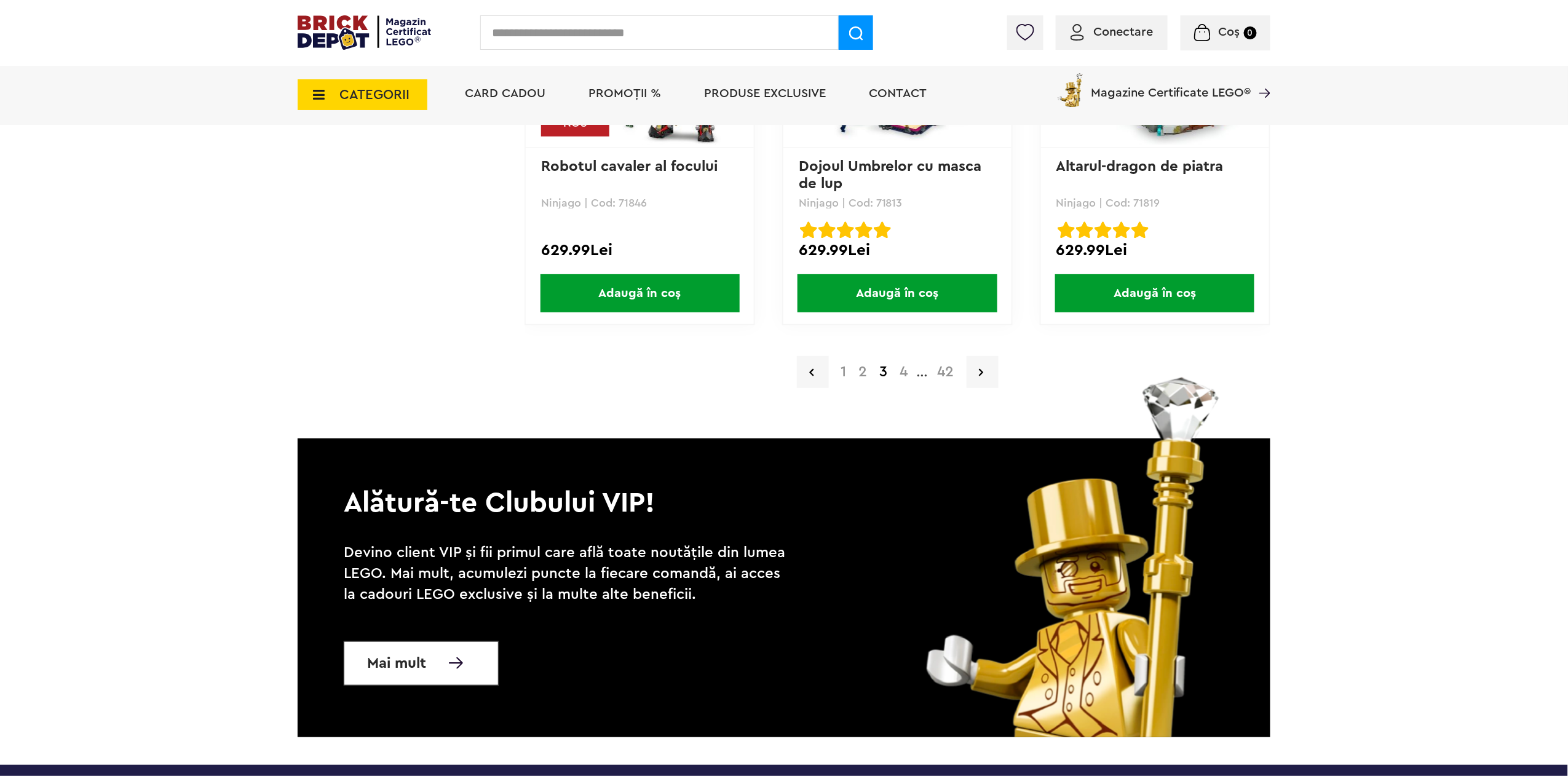 click on "4" at bounding box center (904, 372) 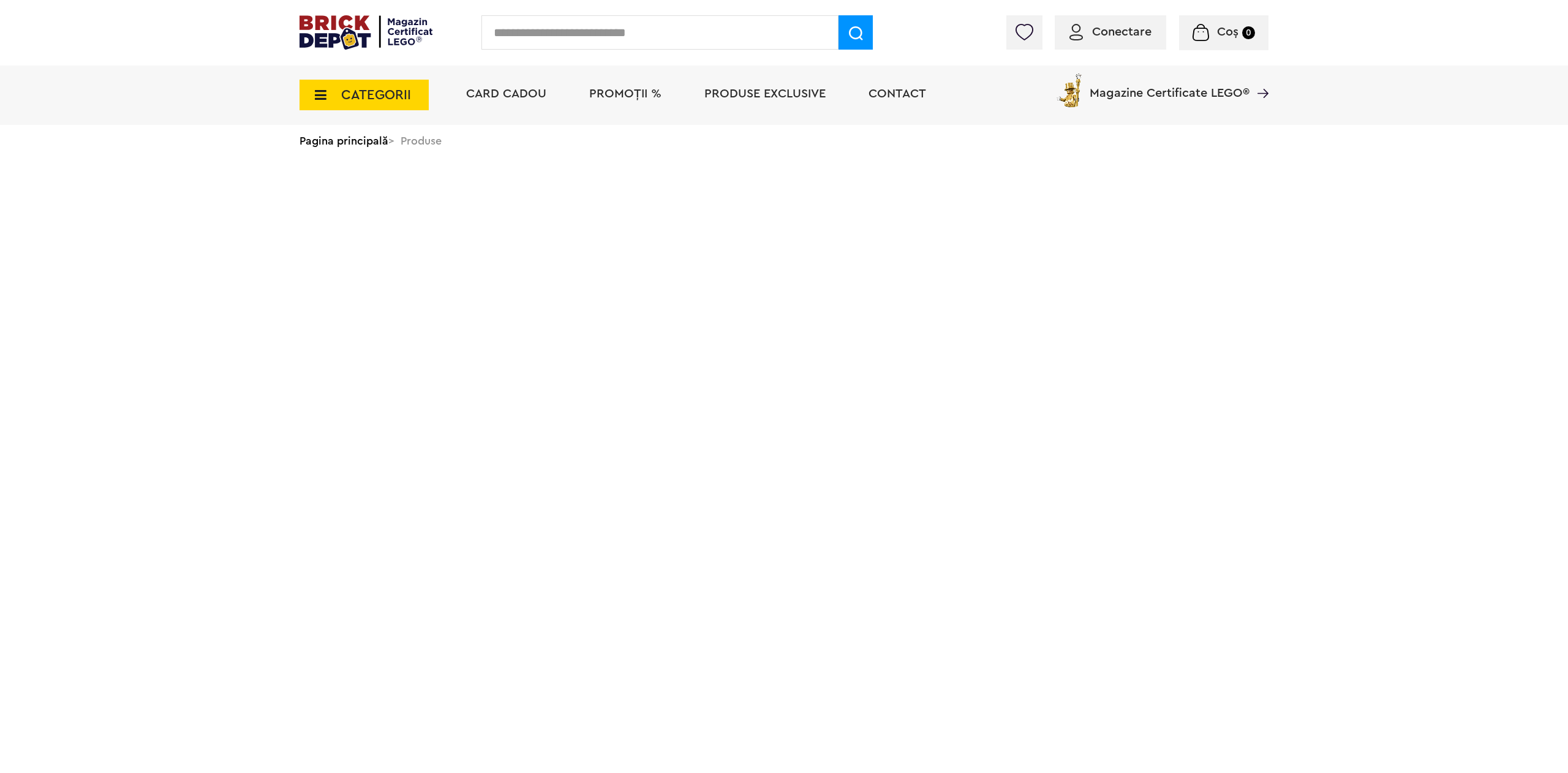 scroll, scrollTop: 0, scrollLeft: 0, axis: both 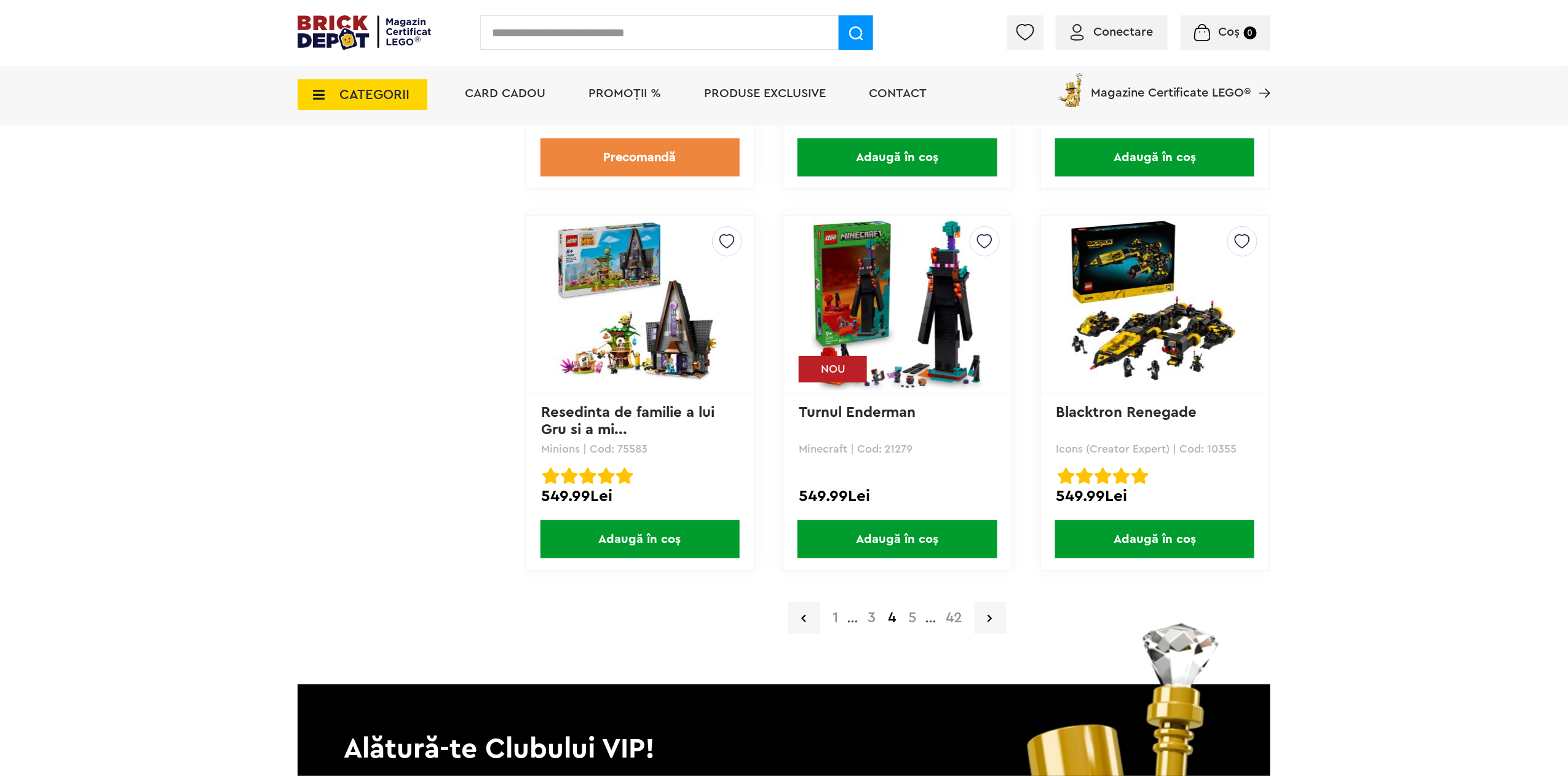click on "5" at bounding box center (912, 618) 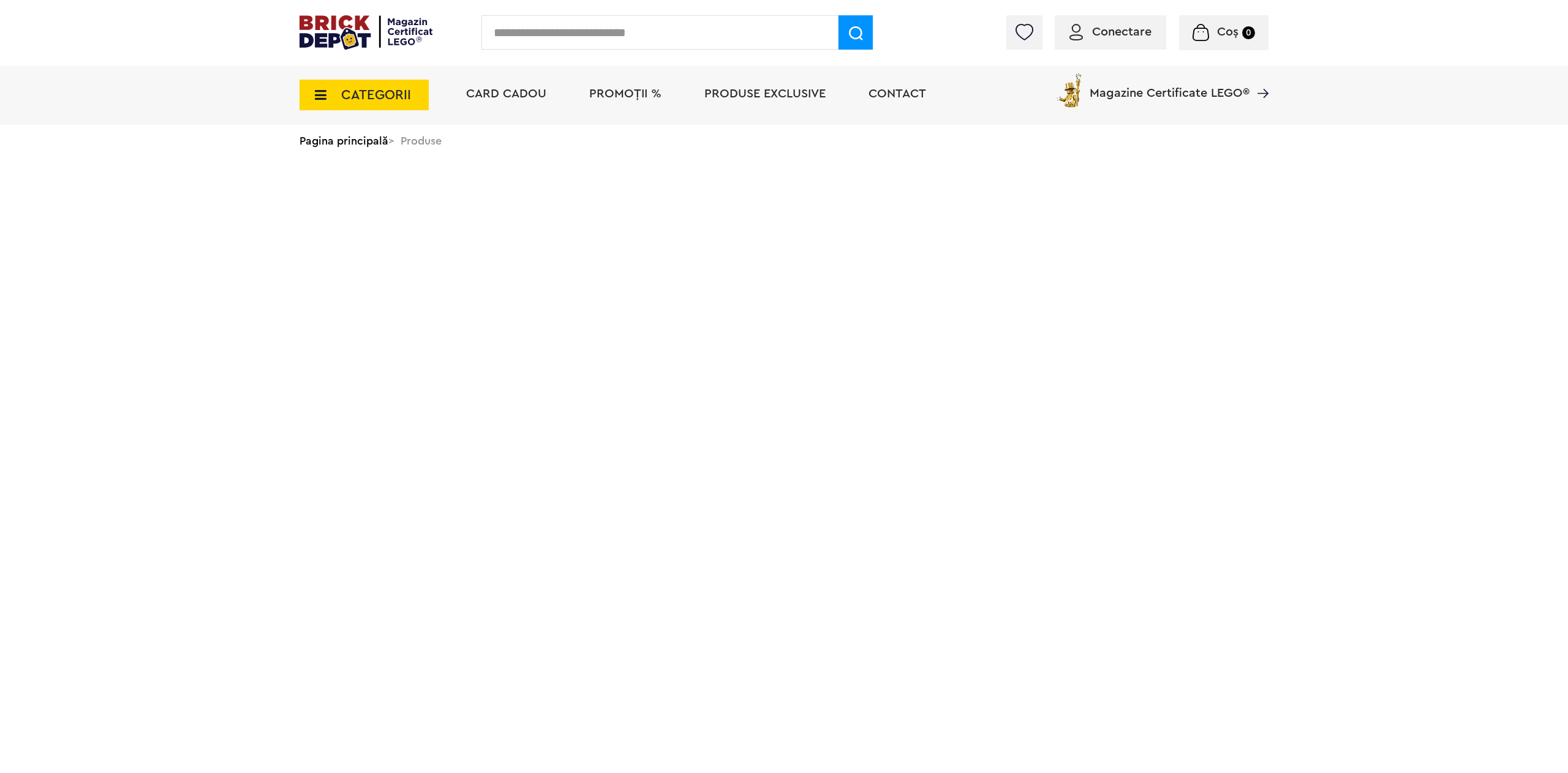 scroll, scrollTop: 0, scrollLeft: 0, axis: both 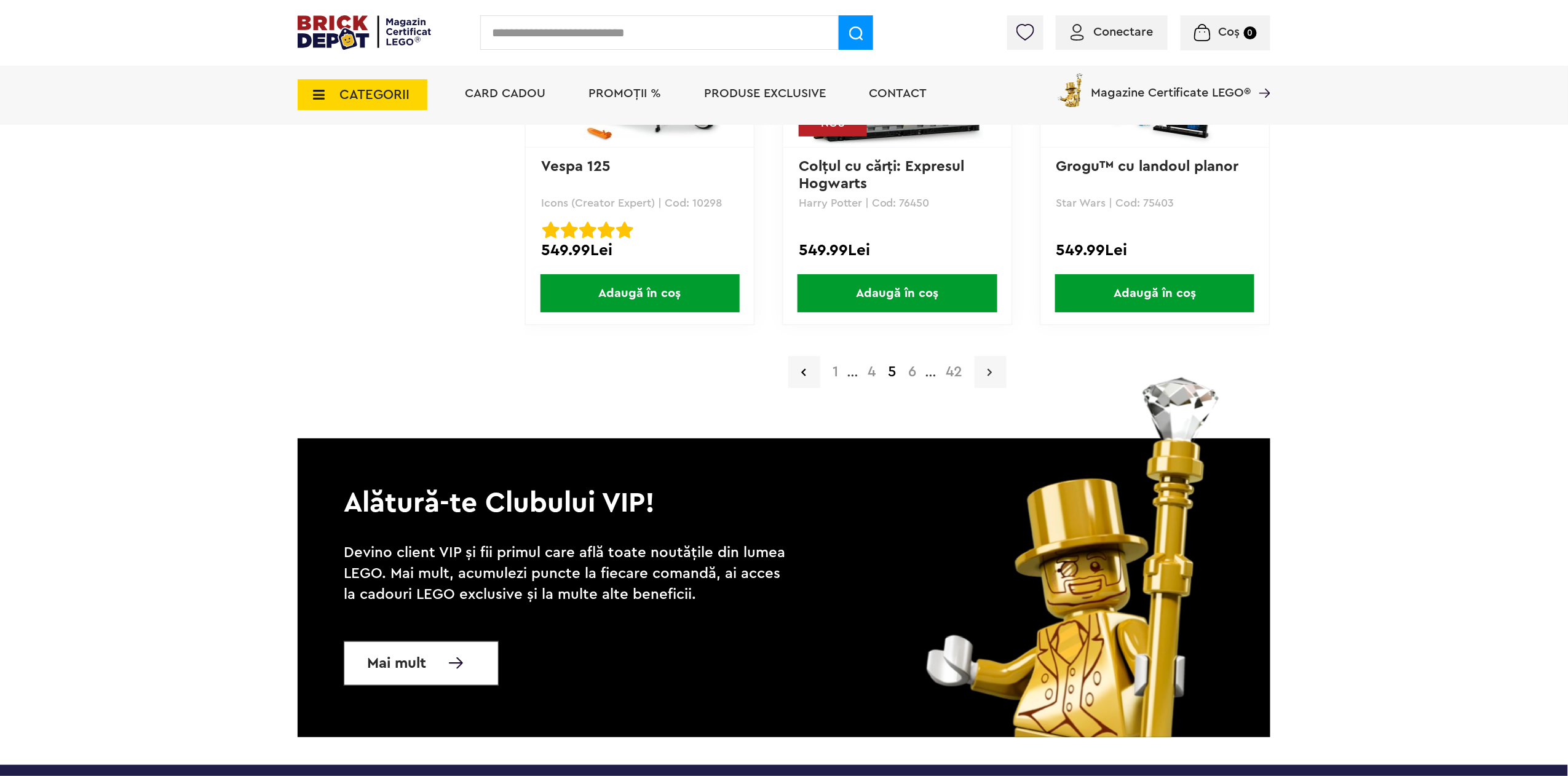 click at bounding box center (991, 372) 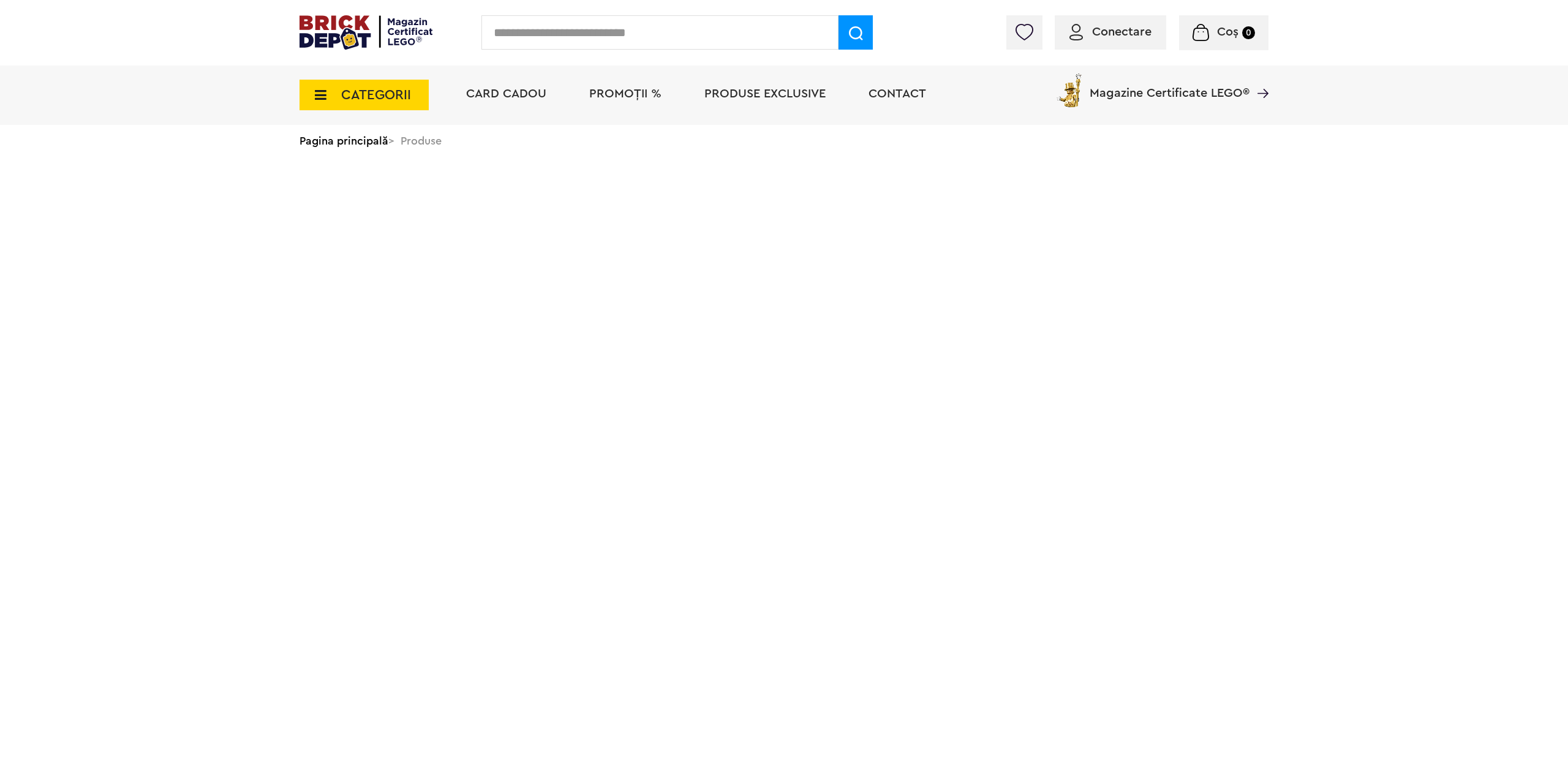 scroll, scrollTop: 0, scrollLeft: 0, axis: both 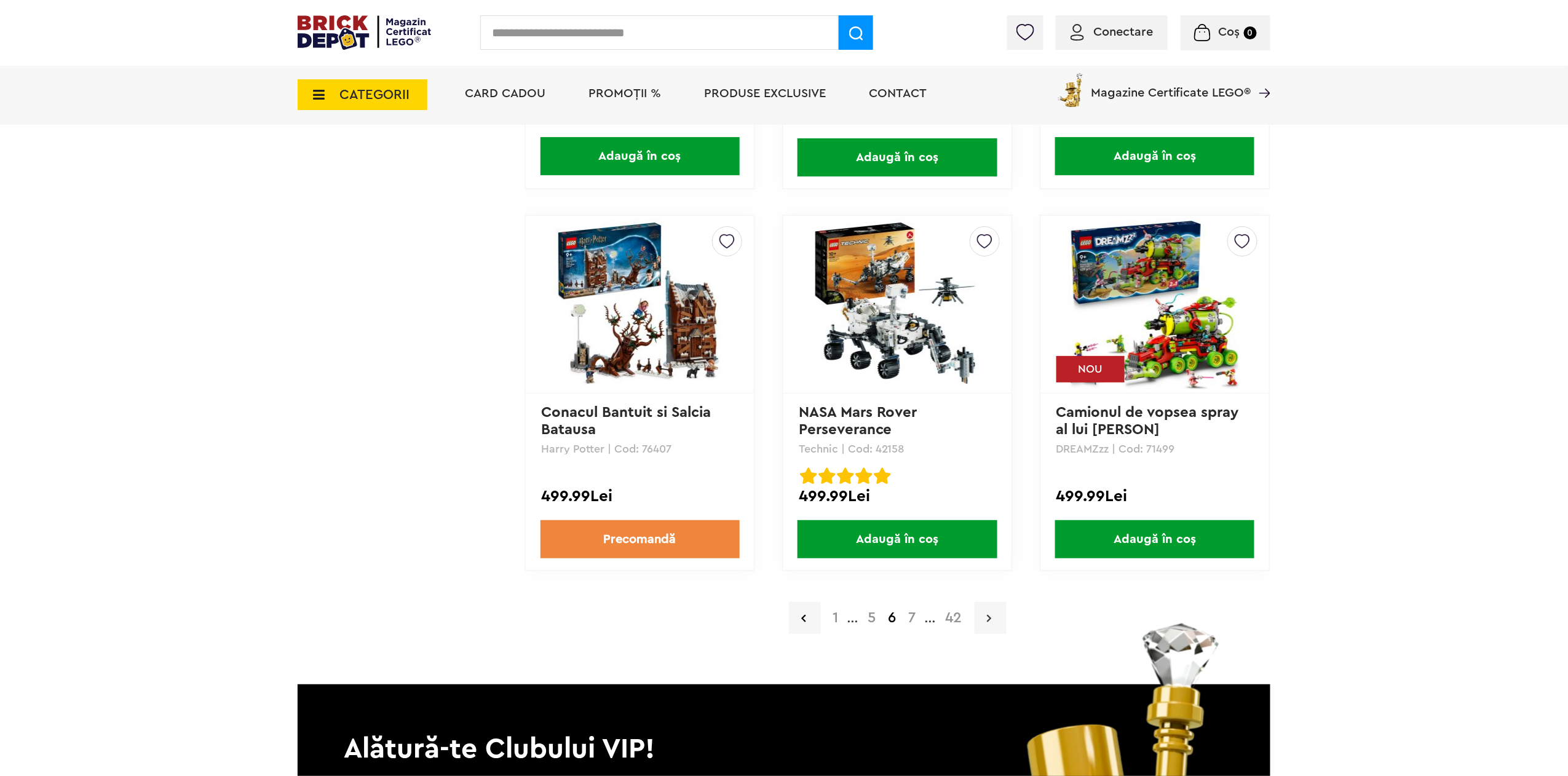 click at bounding box center [991, 618] 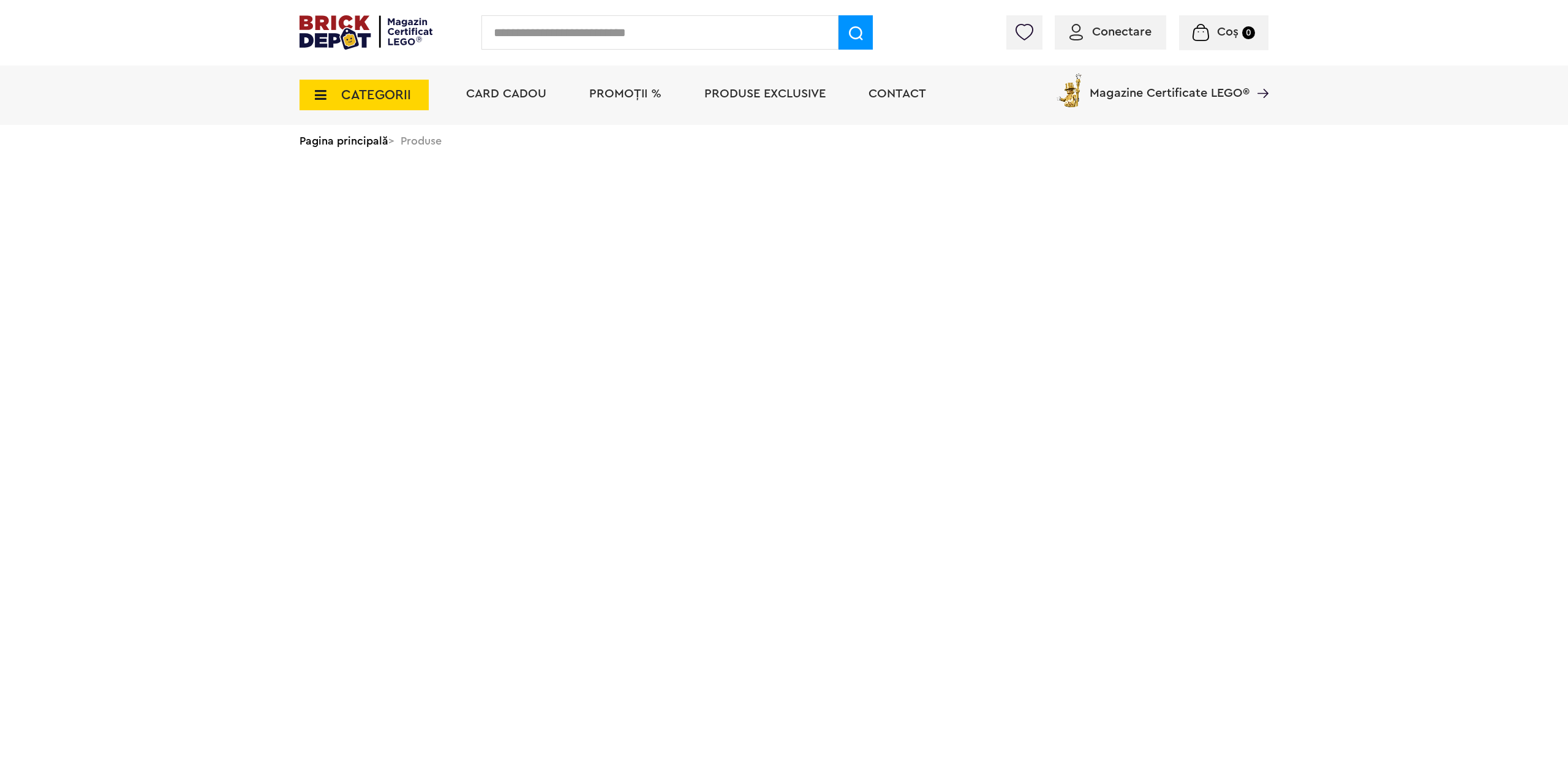 scroll, scrollTop: 0, scrollLeft: 0, axis: both 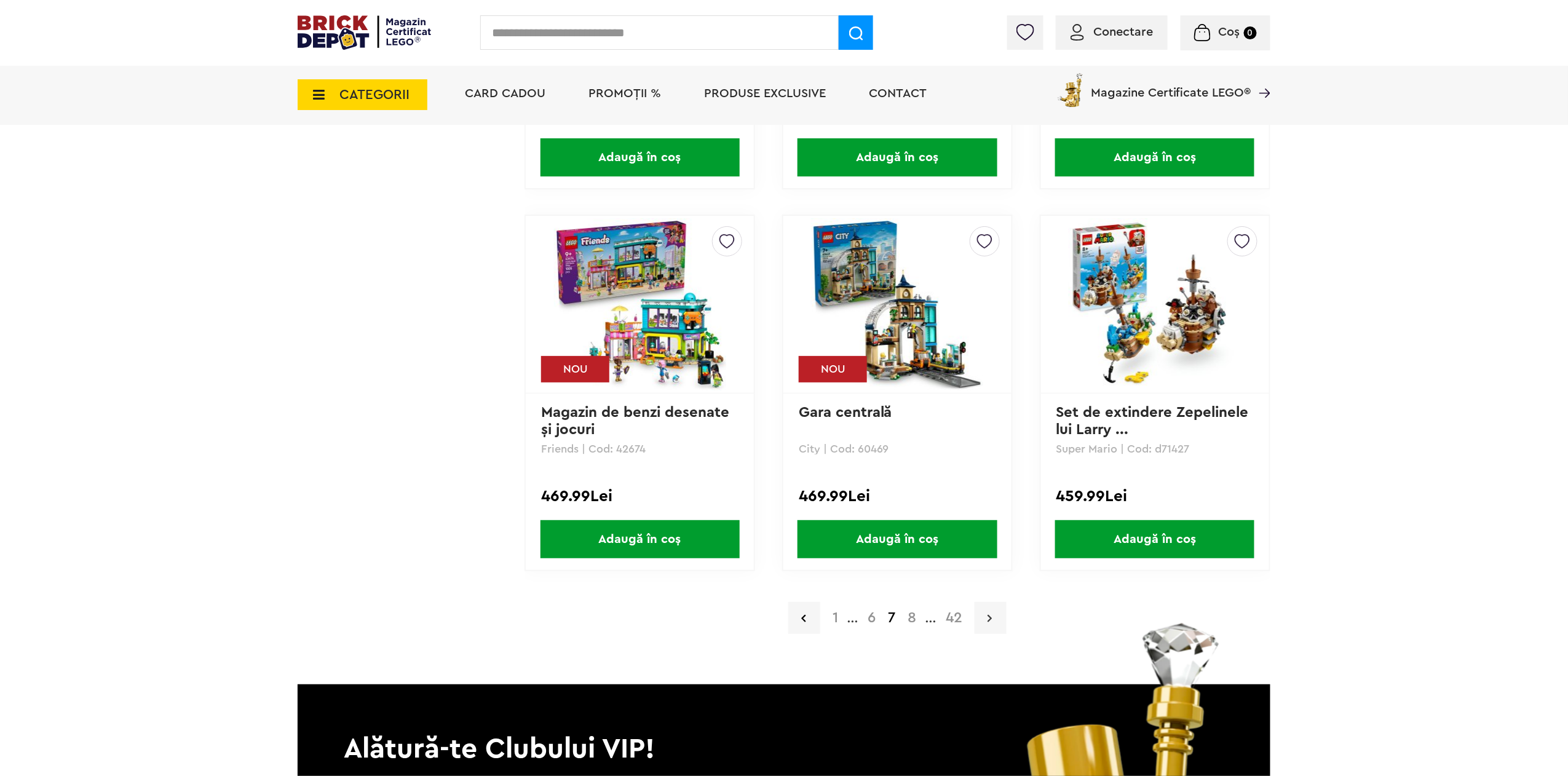 click at bounding box center (991, 618) 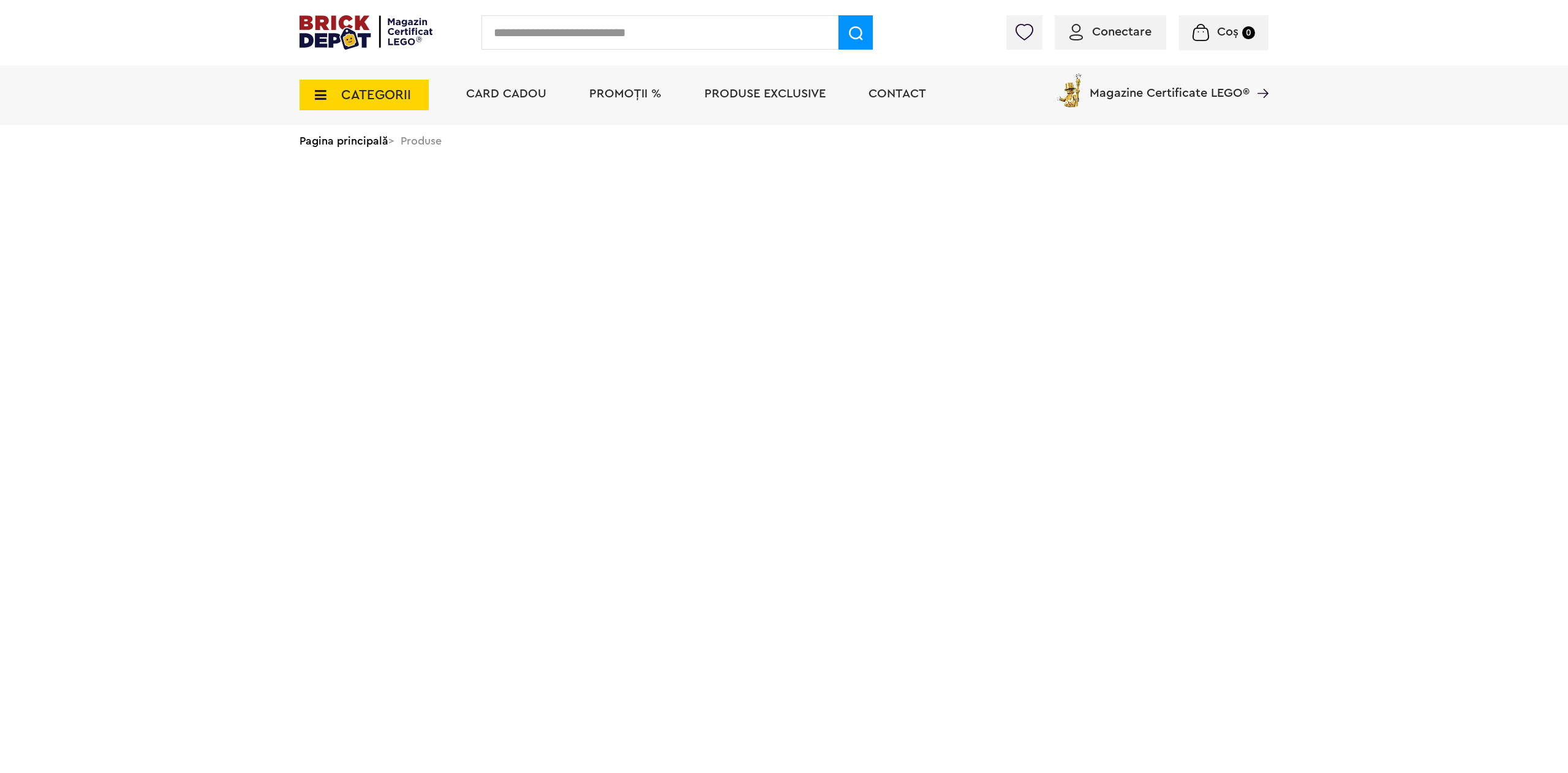 scroll, scrollTop: 0, scrollLeft: 0, axis: both 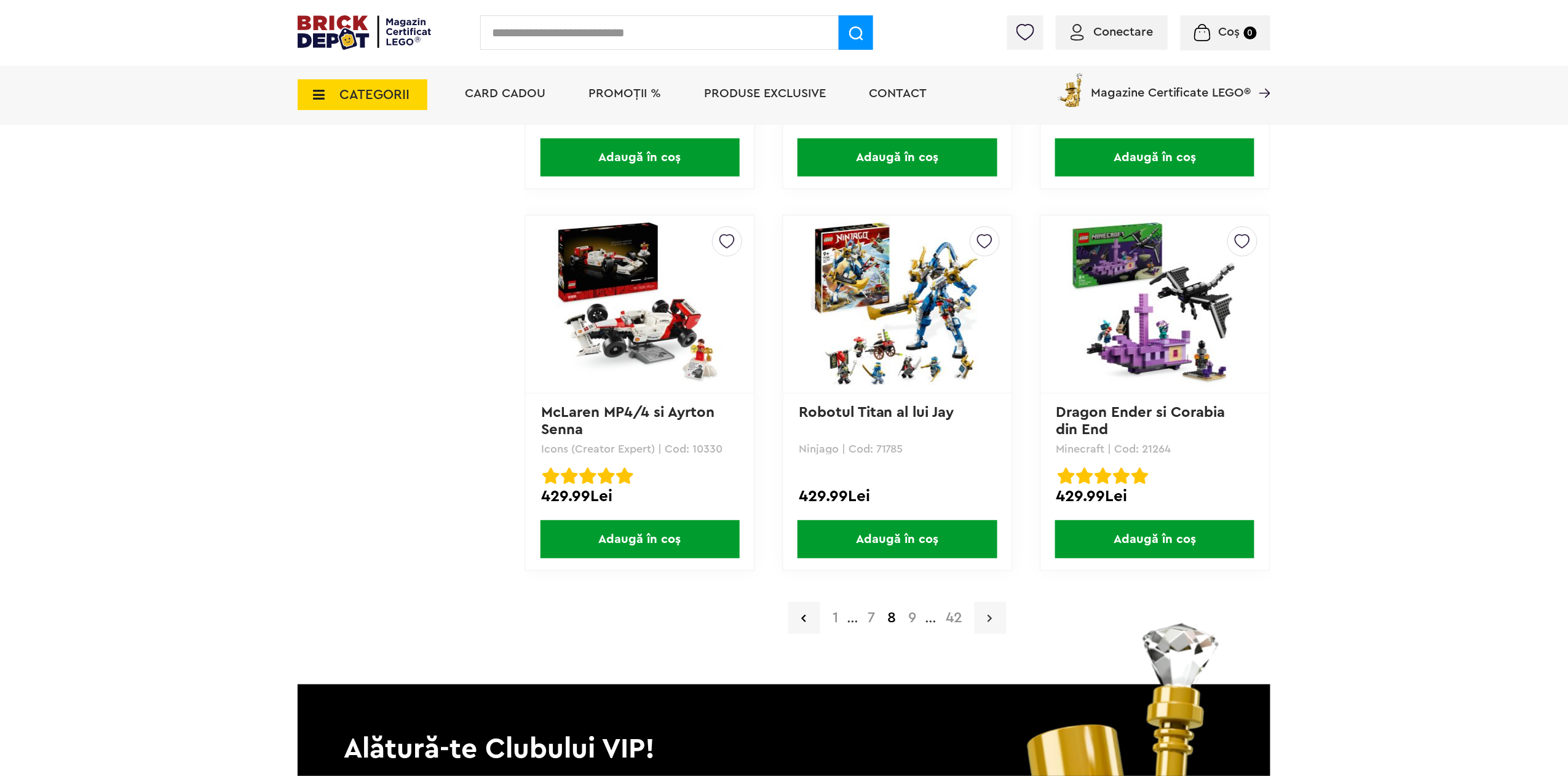 click at bounding box center [991, 618] 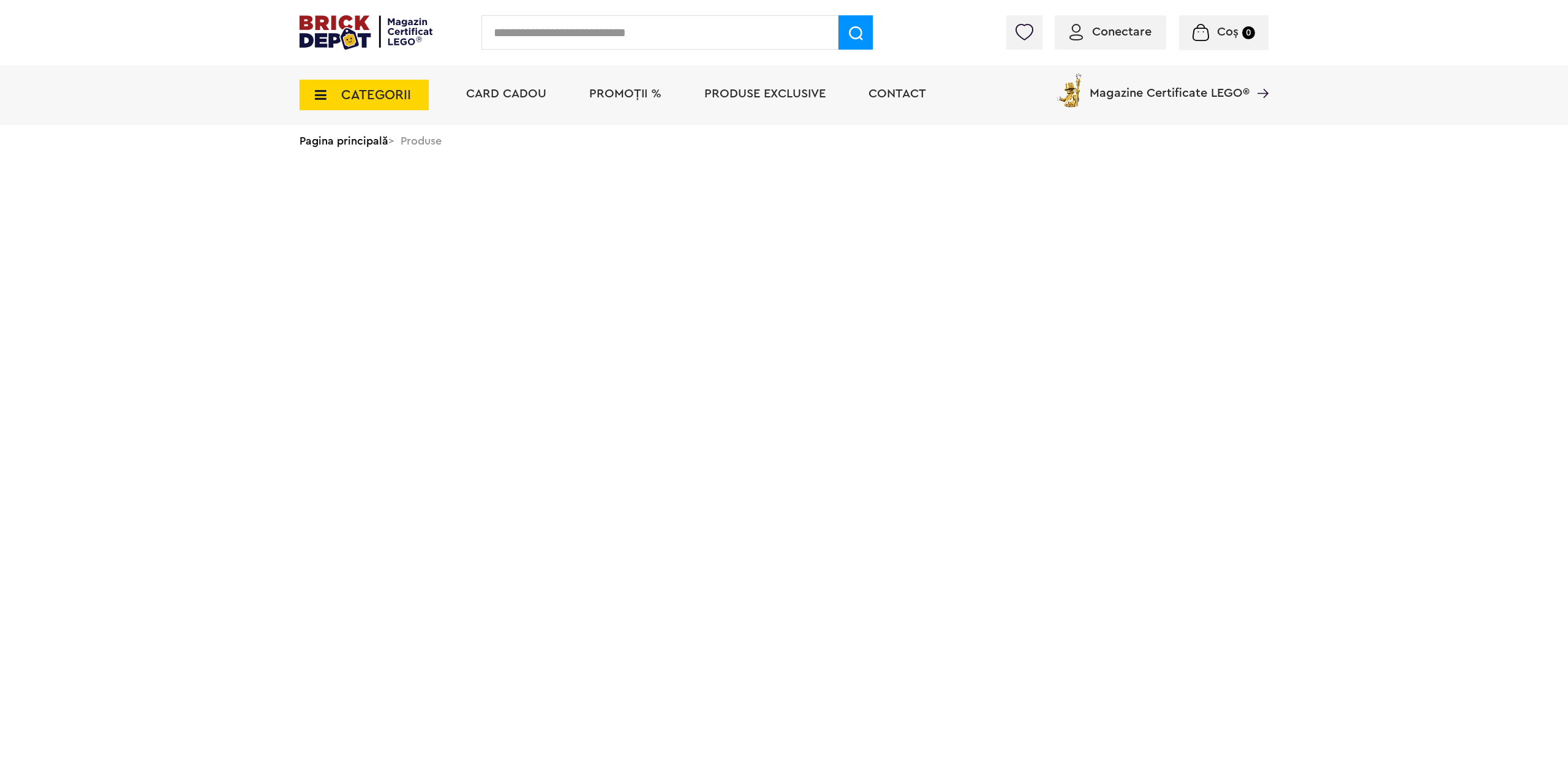 scroll, scrollTop: 0, scrollLeft: 0, axis: both 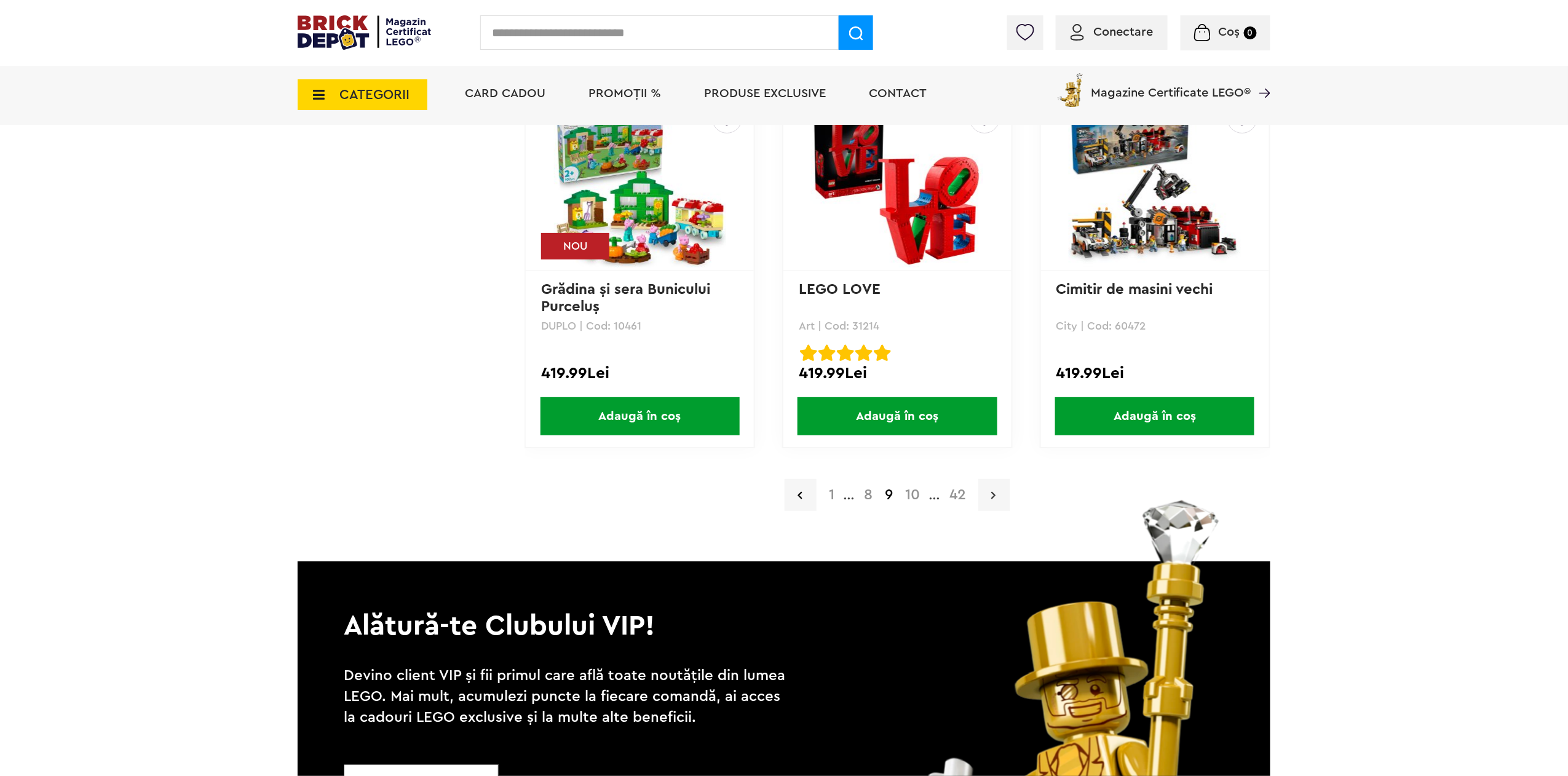 click at bounding box center (993, 495) 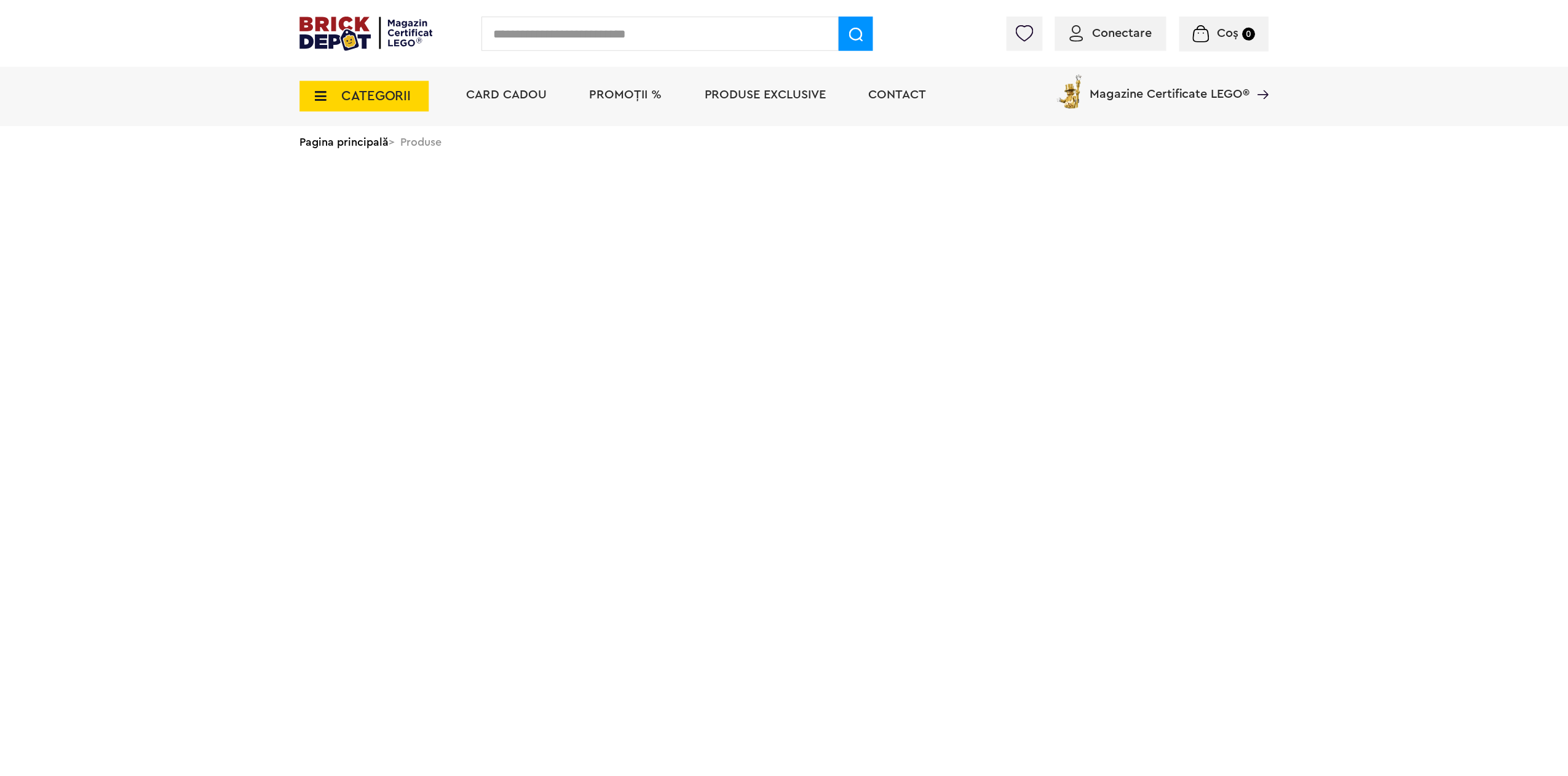 scroll, scrollTop: 0, scrollLeft: 0, axis: both 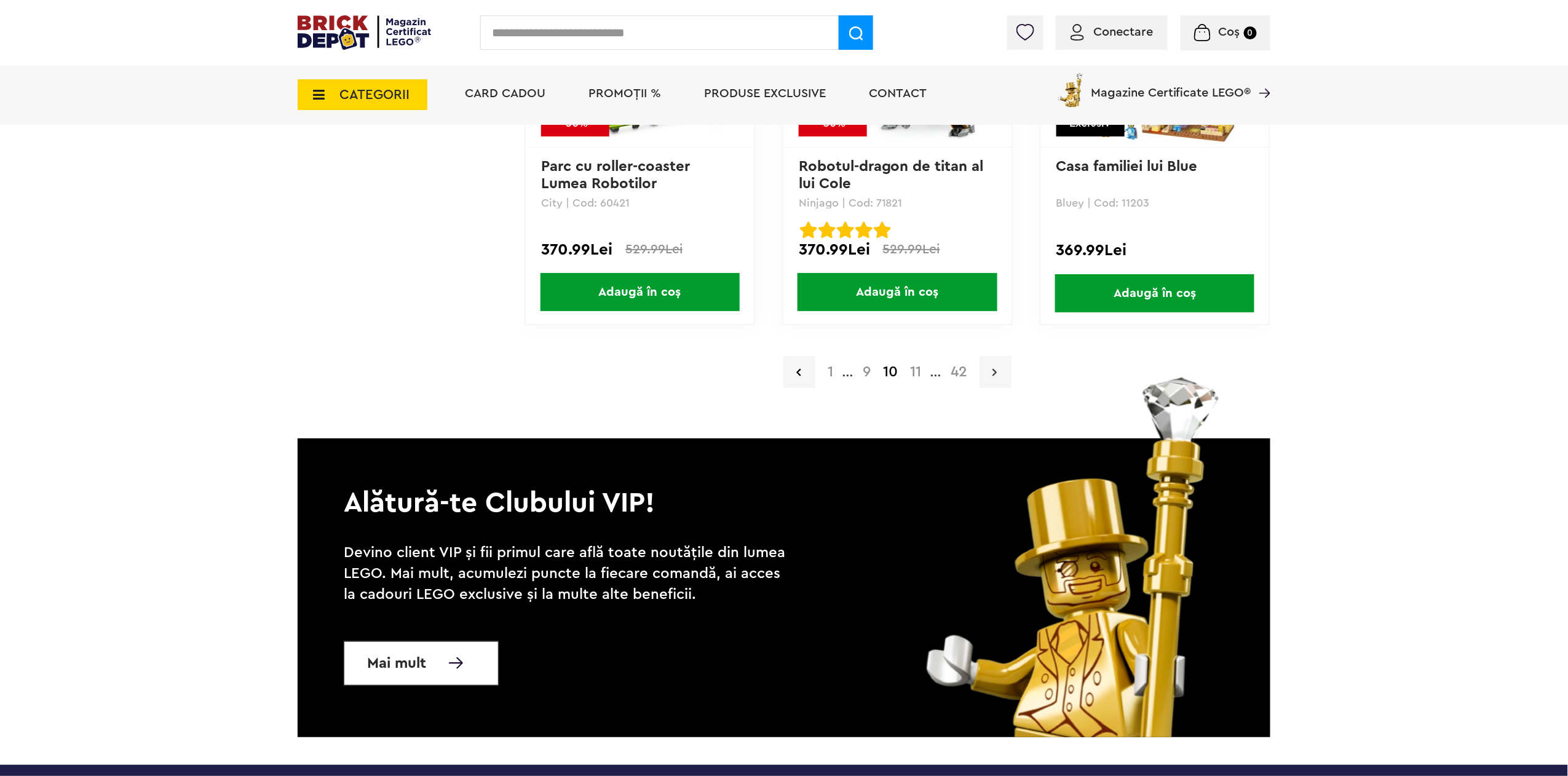 click at bounding box center [996, 372] 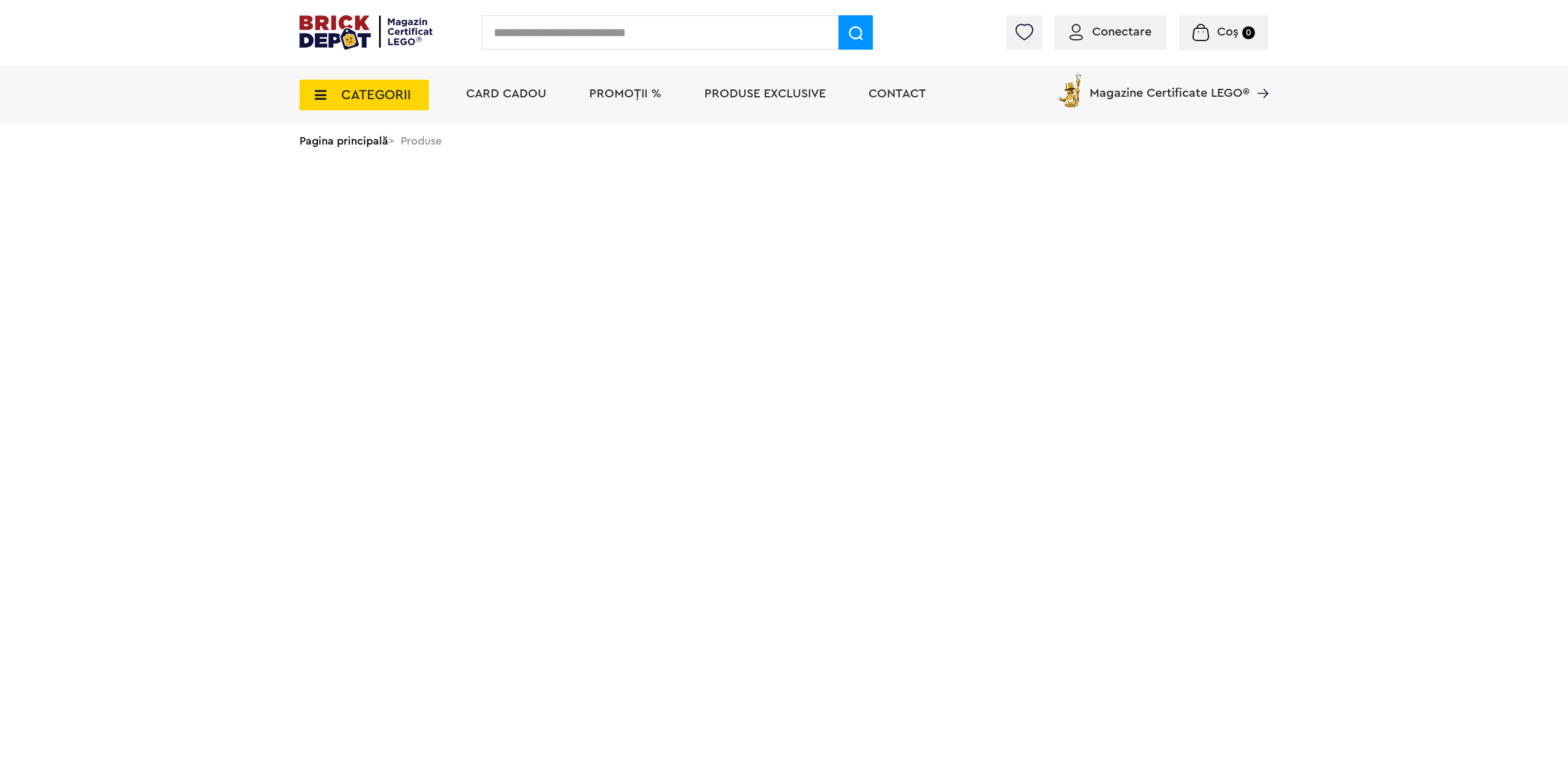 scroll, scrollTop: 0, scrollLeft: 0, axis: both 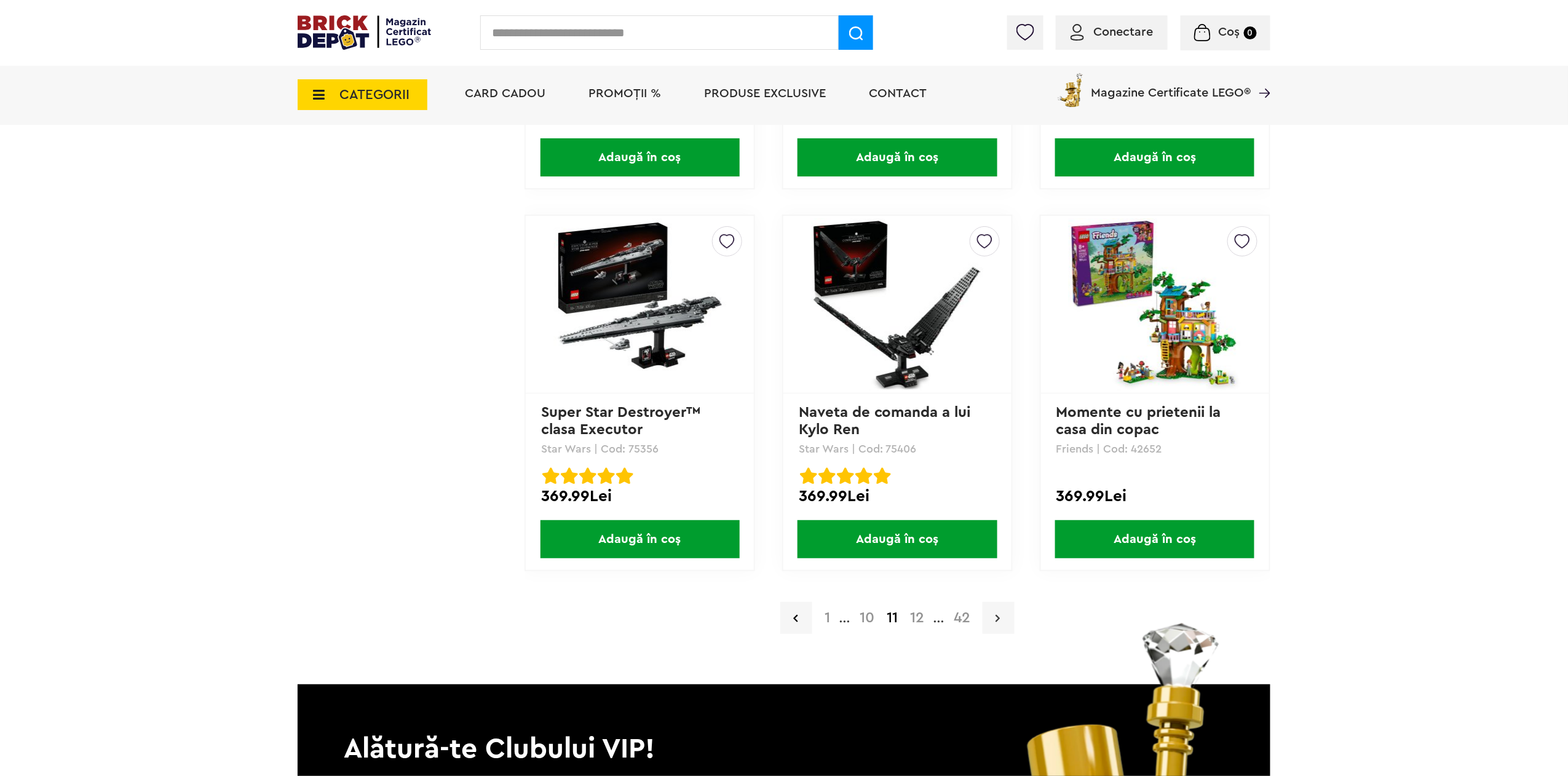 click at bounding box center [999, 618] 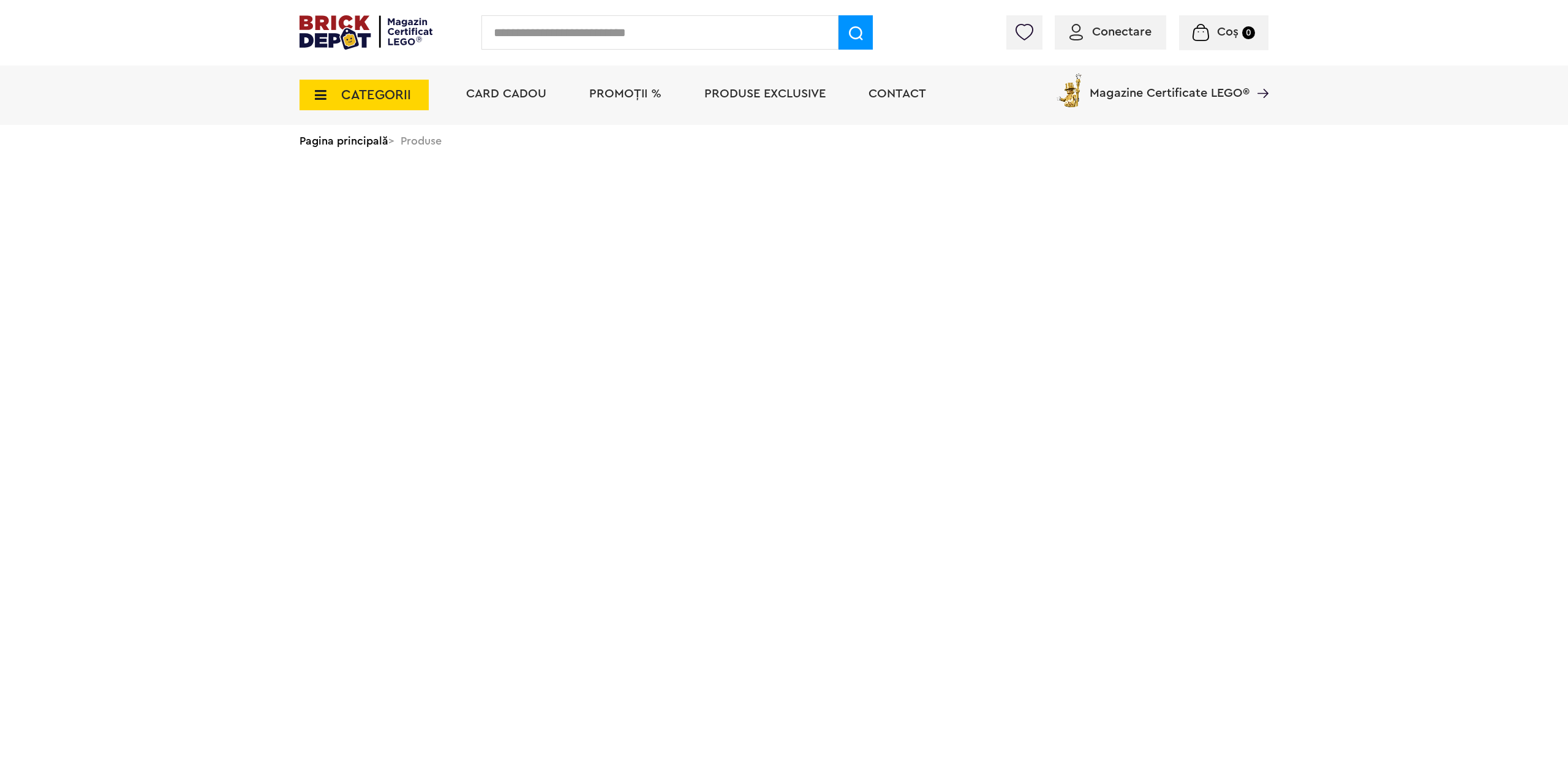 scroll, scrollTop: 0, scrollLeft: 0, axis: both 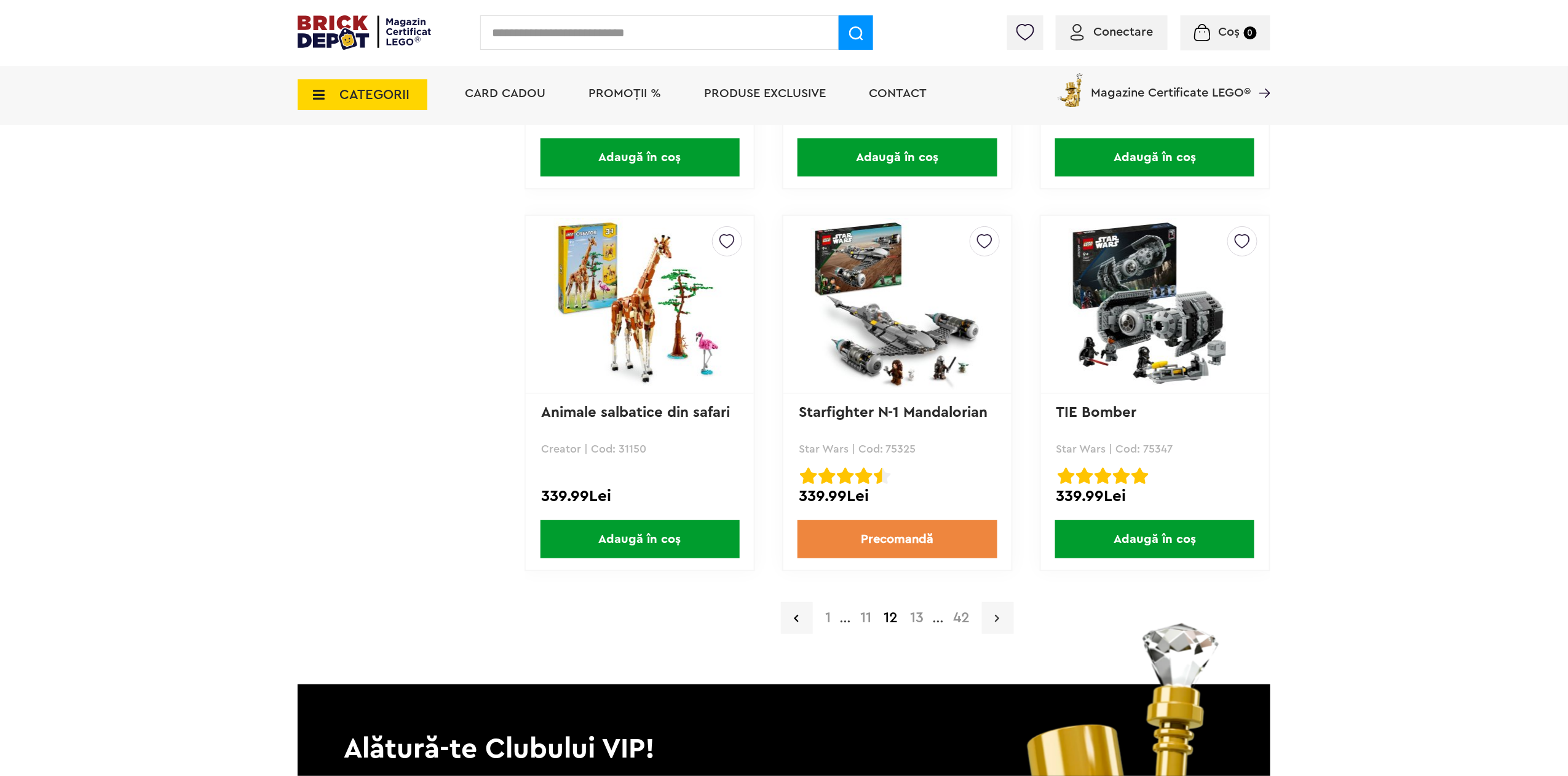 click at bounding box center [998, 618] 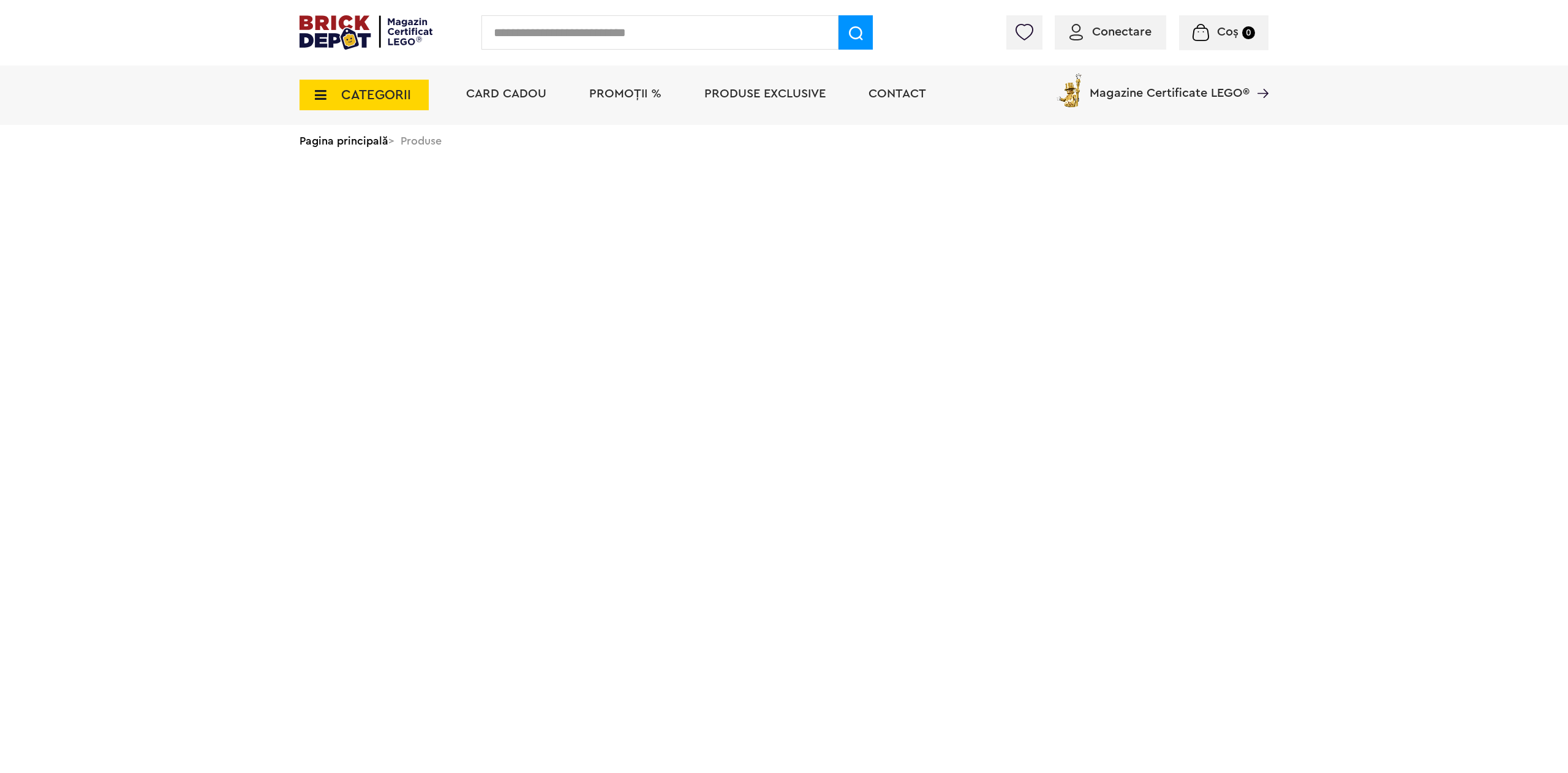 scroll, scrollTop: 0, scrollLeft: 0, axis: both 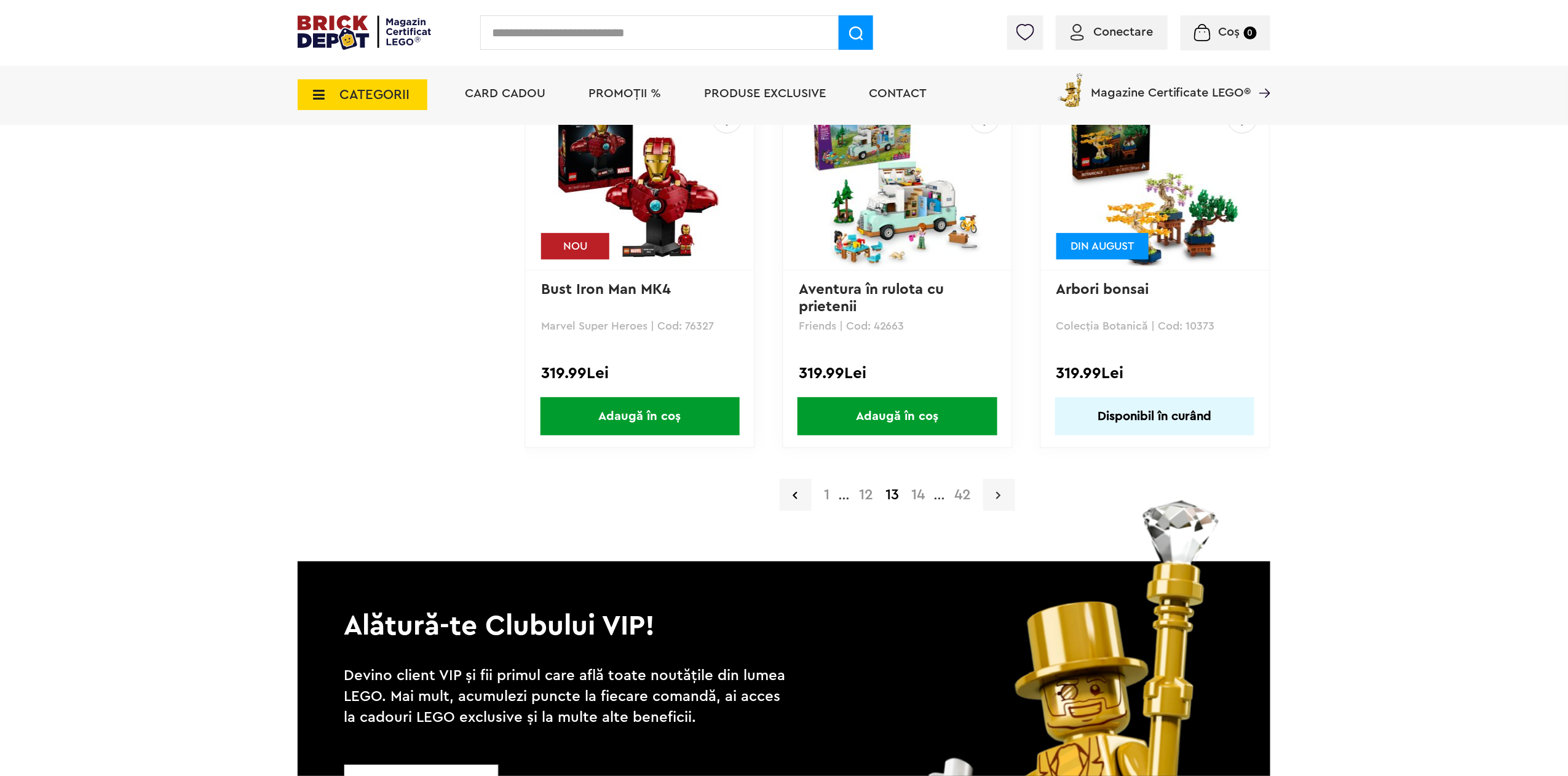 click at bounding box center [999, 495] 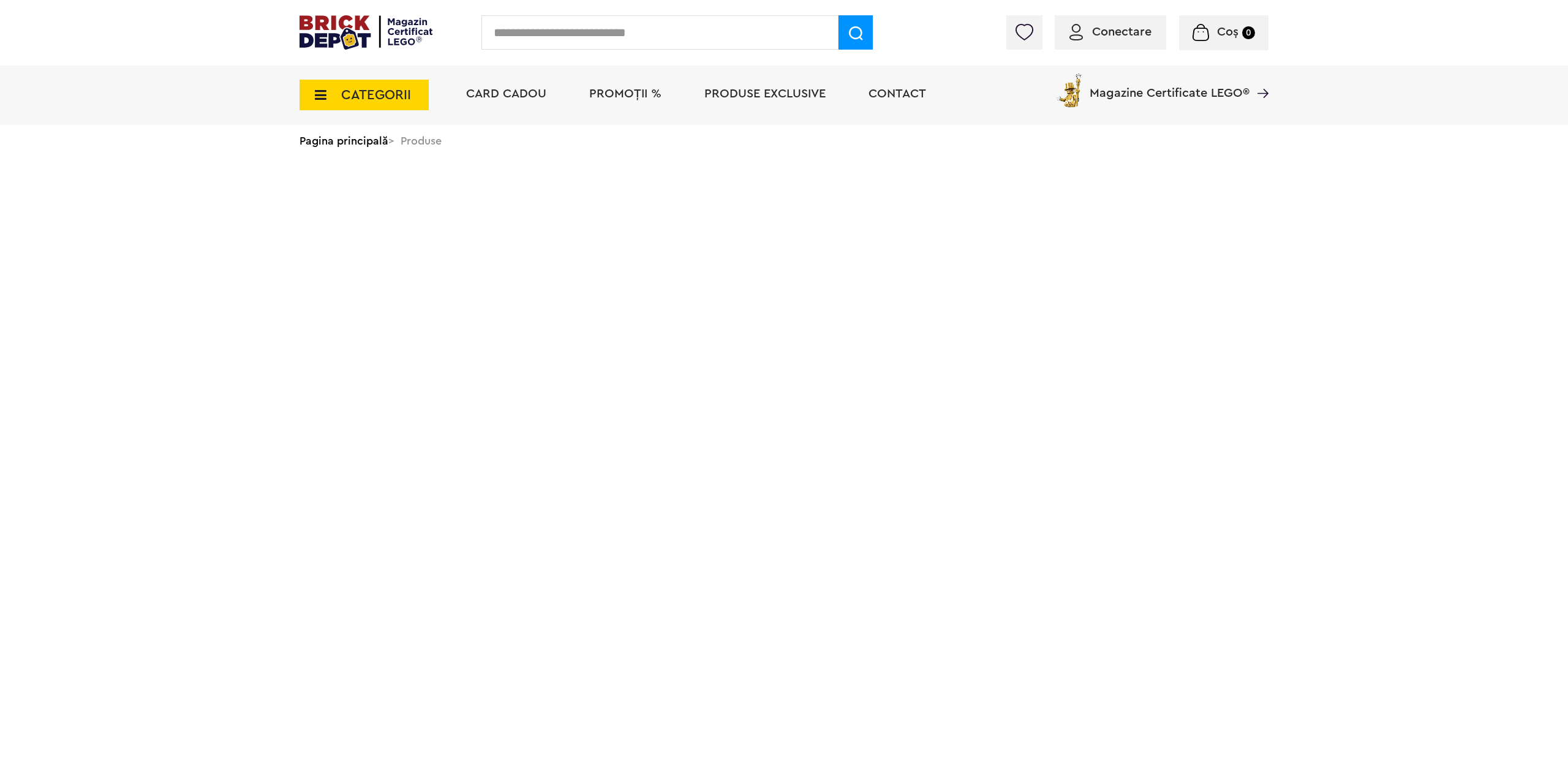 scroll, scrollTop: 0, scrollLeft: 0, axis: both 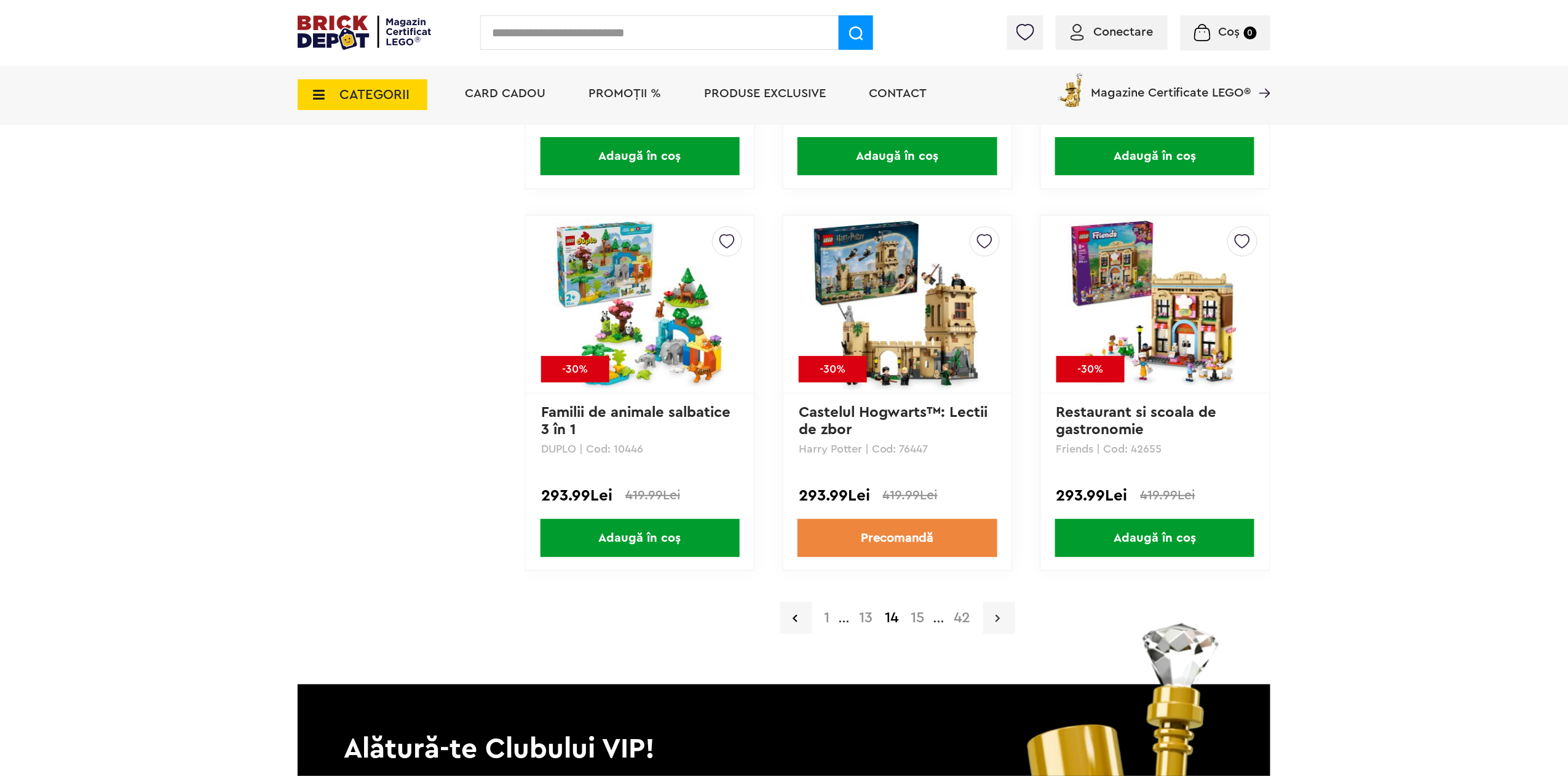 click at bounding box center (999, 618) 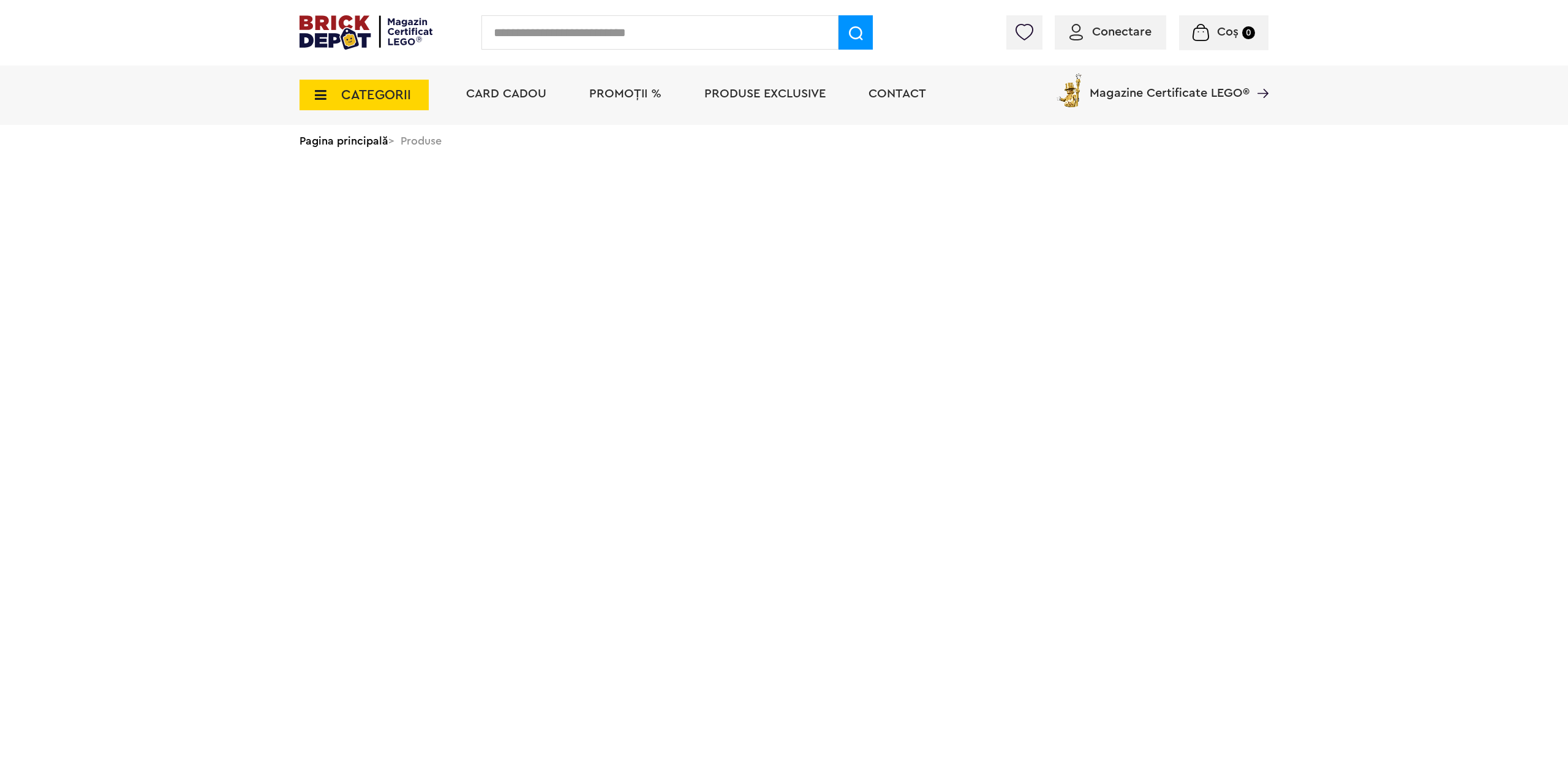 scroll, scrollTop: 0, scrollLeft: 0, axis: both 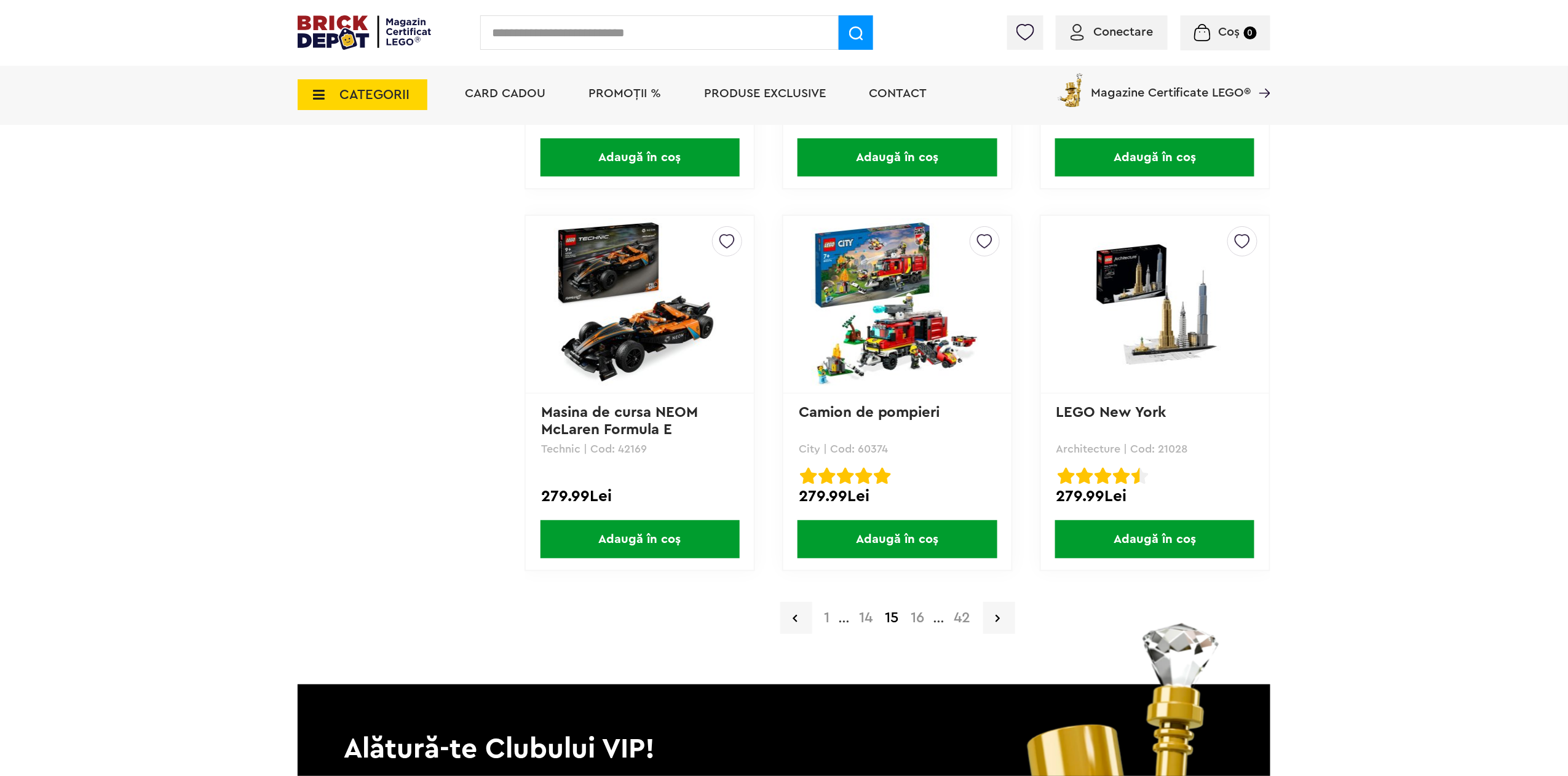 click on "16" at bounding box center [918, 618] 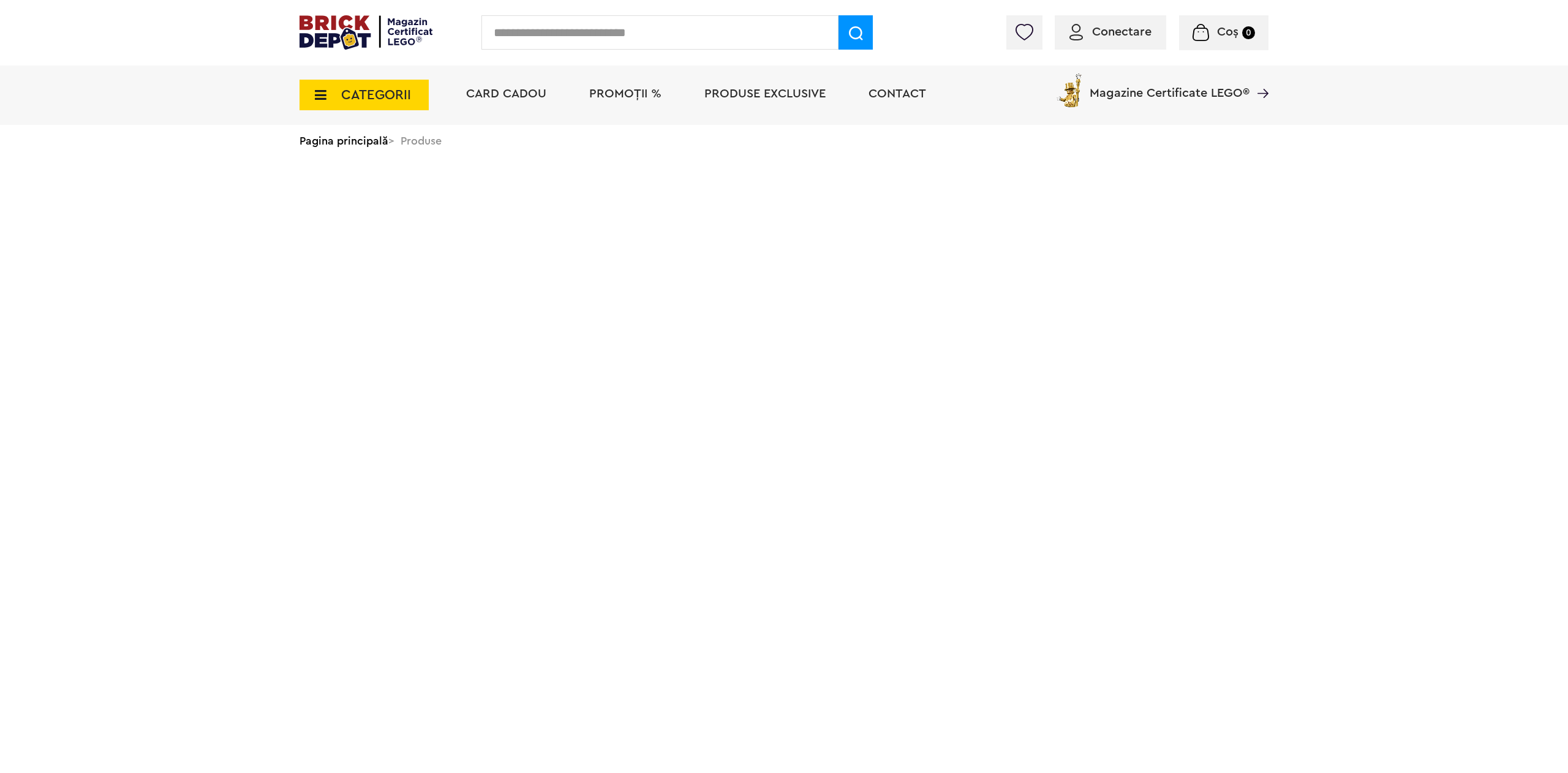 scroll, scrollTop: 0, scrollLeft: 0, axis: both 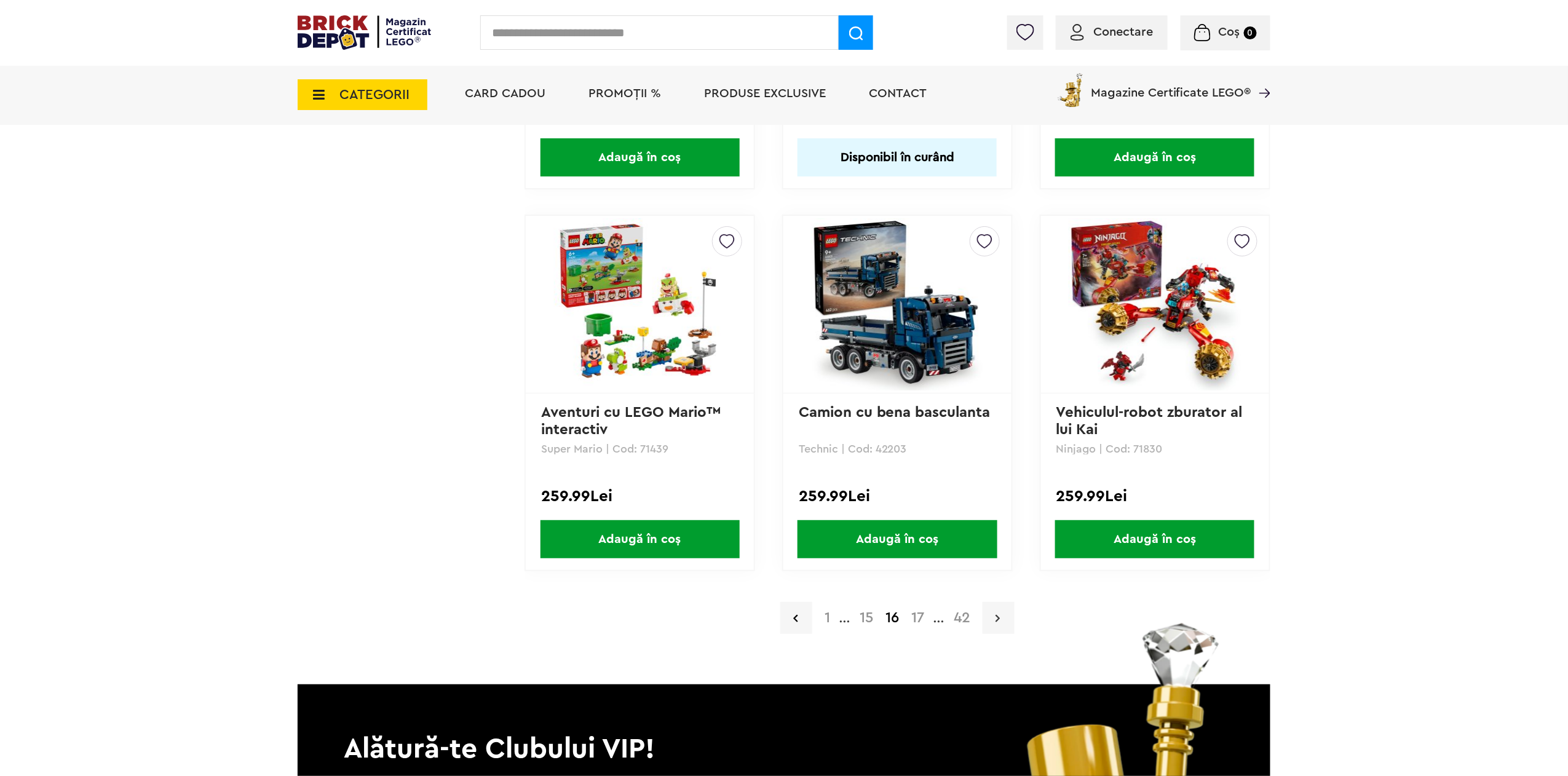 click at bounding box center [999, 618] 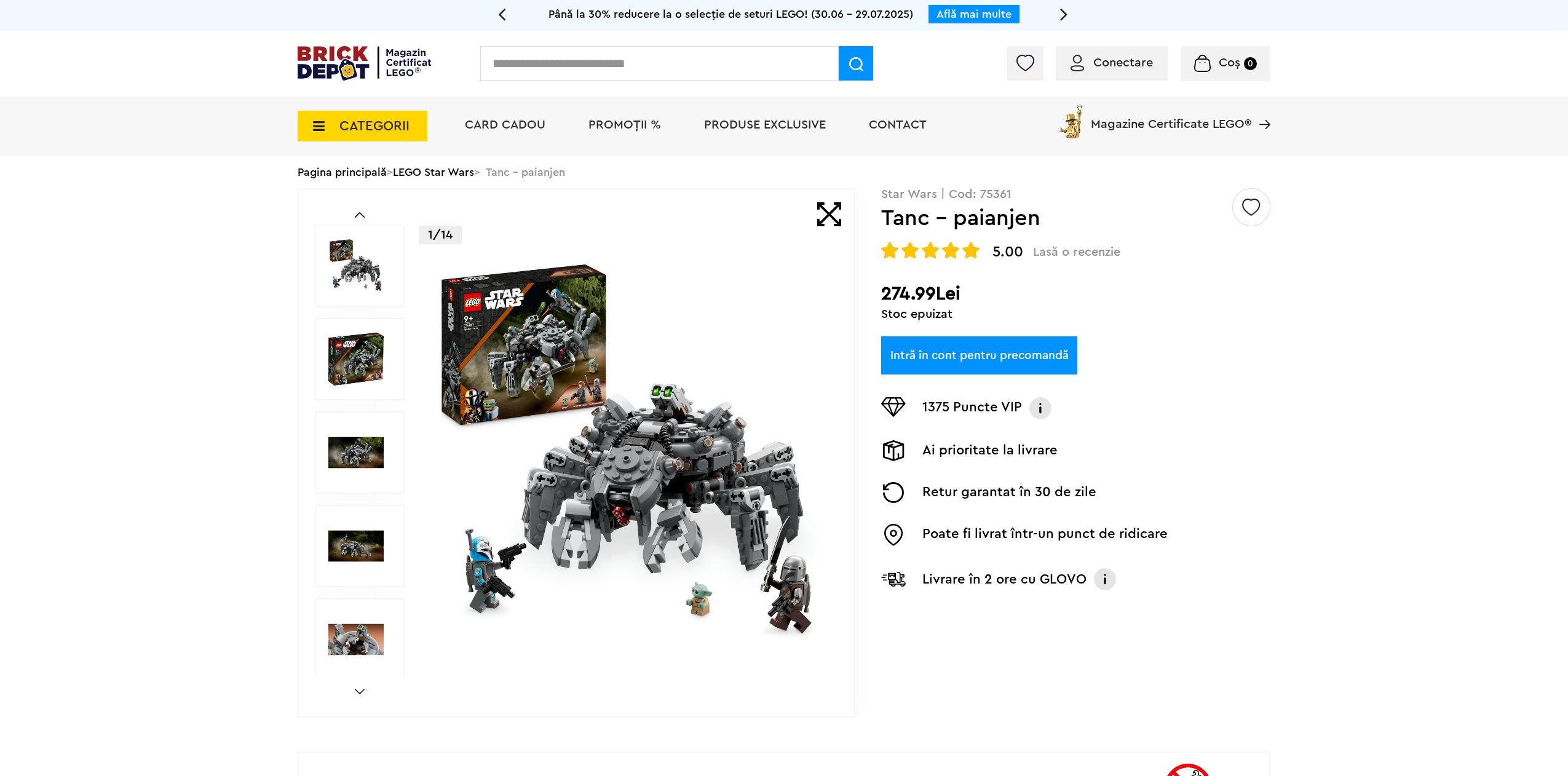 scroll, scrollTop: 0, scrollLeft: 0, axis: both 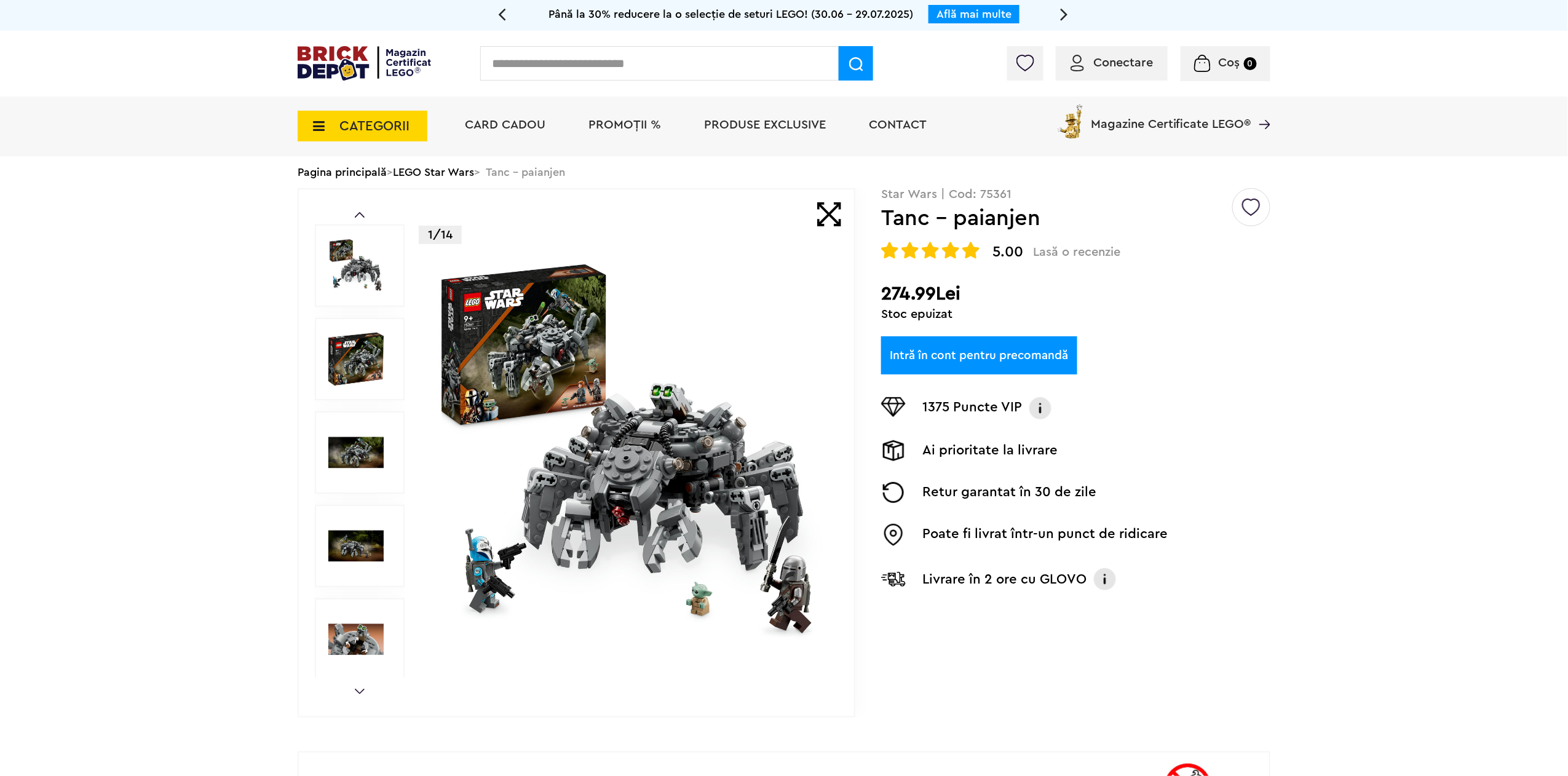 click at bounding box center [630, 453] 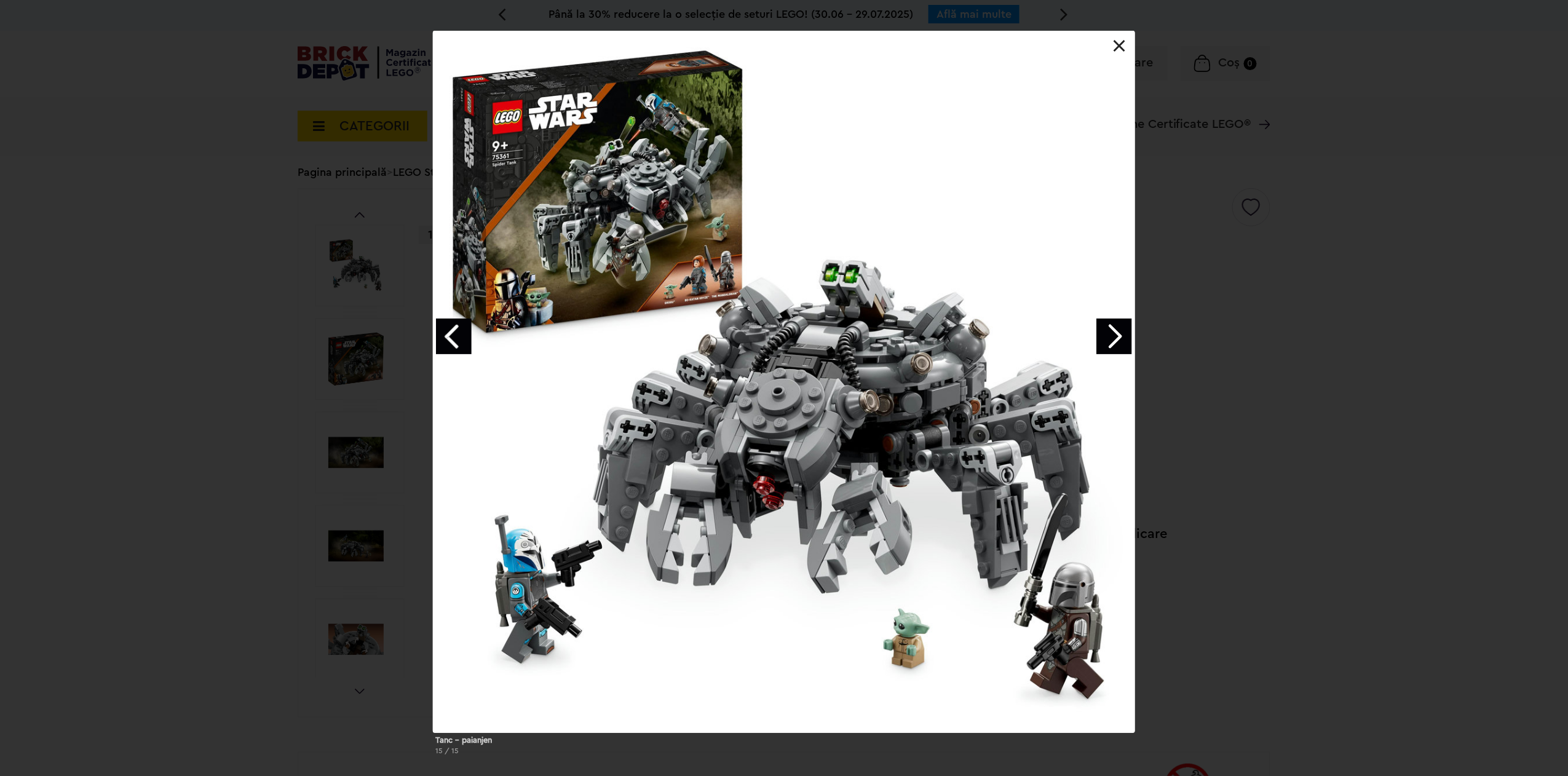 click at bounding box center (1114, 336) 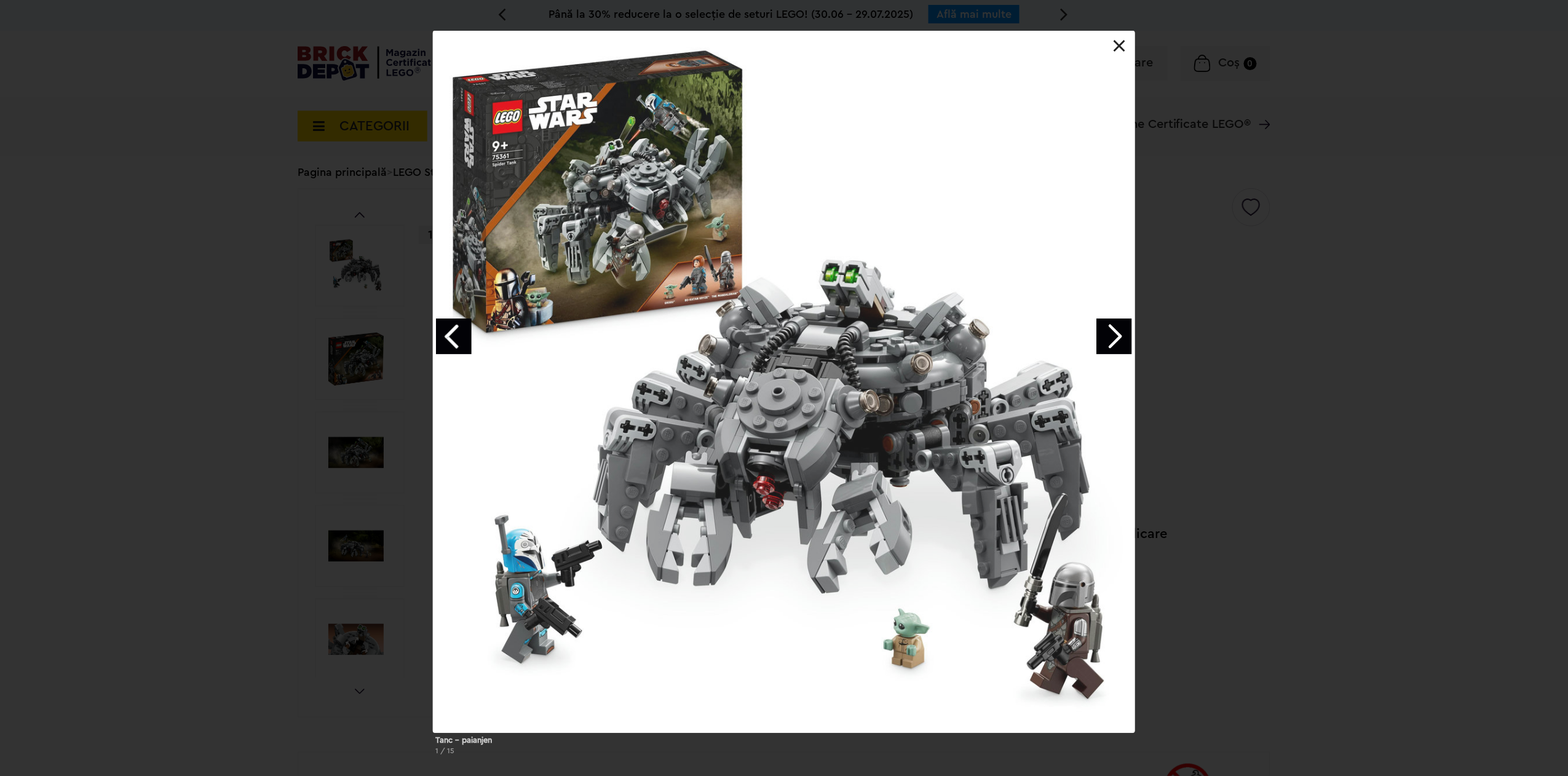 click at bounding box center [1114, 336] 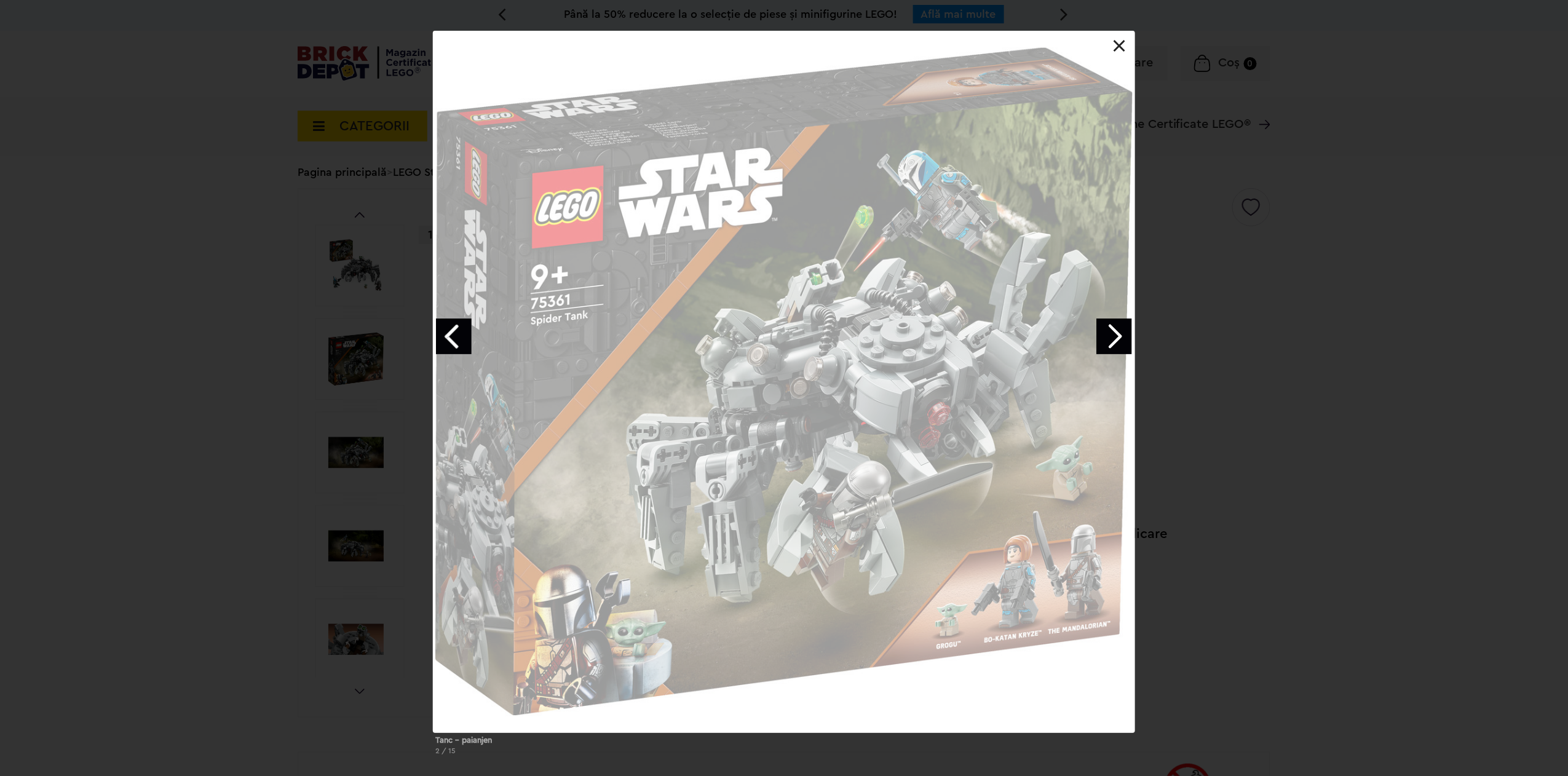 click at bounding box center (1114, 336) 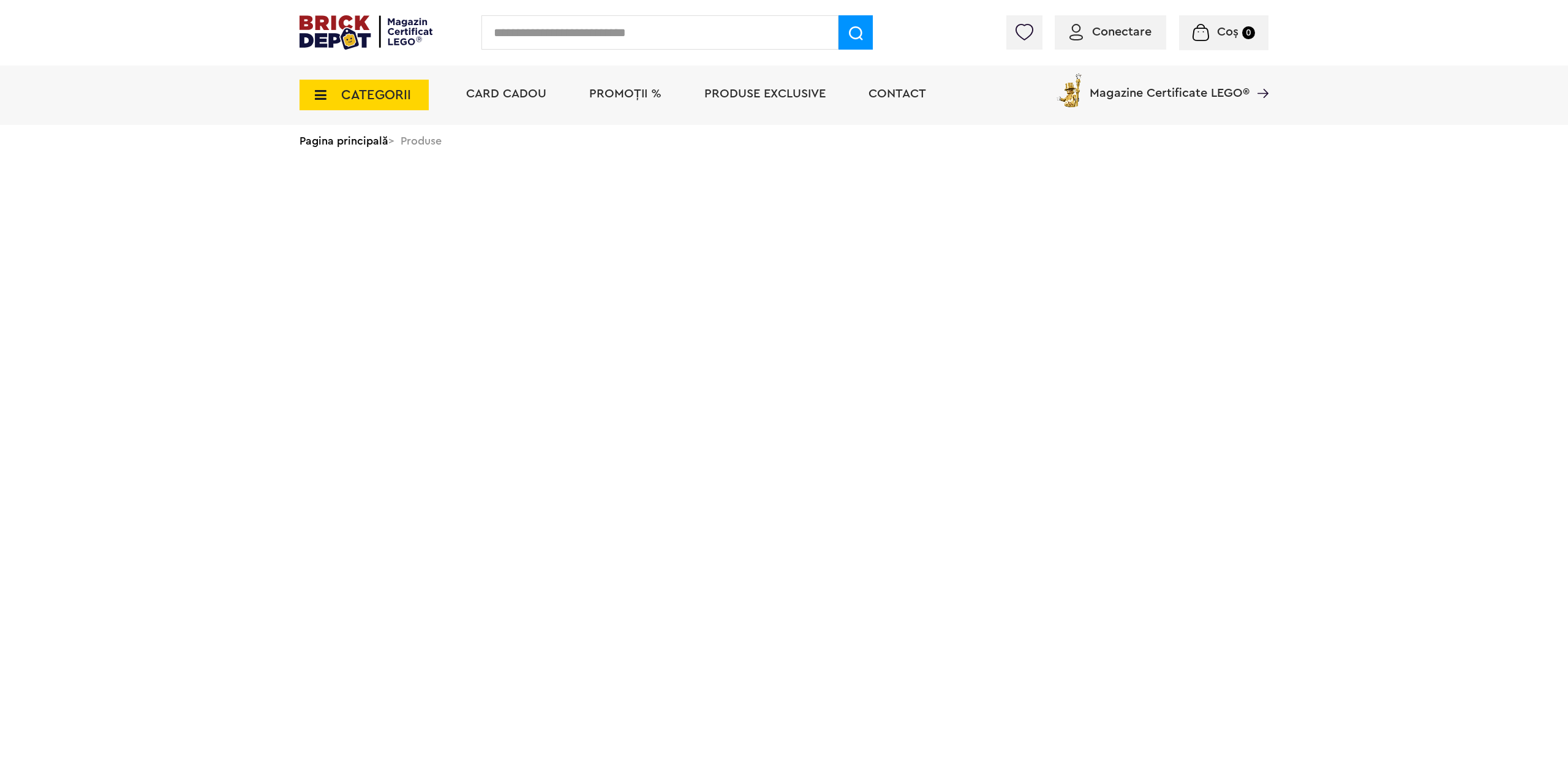 scroll, scrollTop: 0, scrollLeft: 0, axis: both 